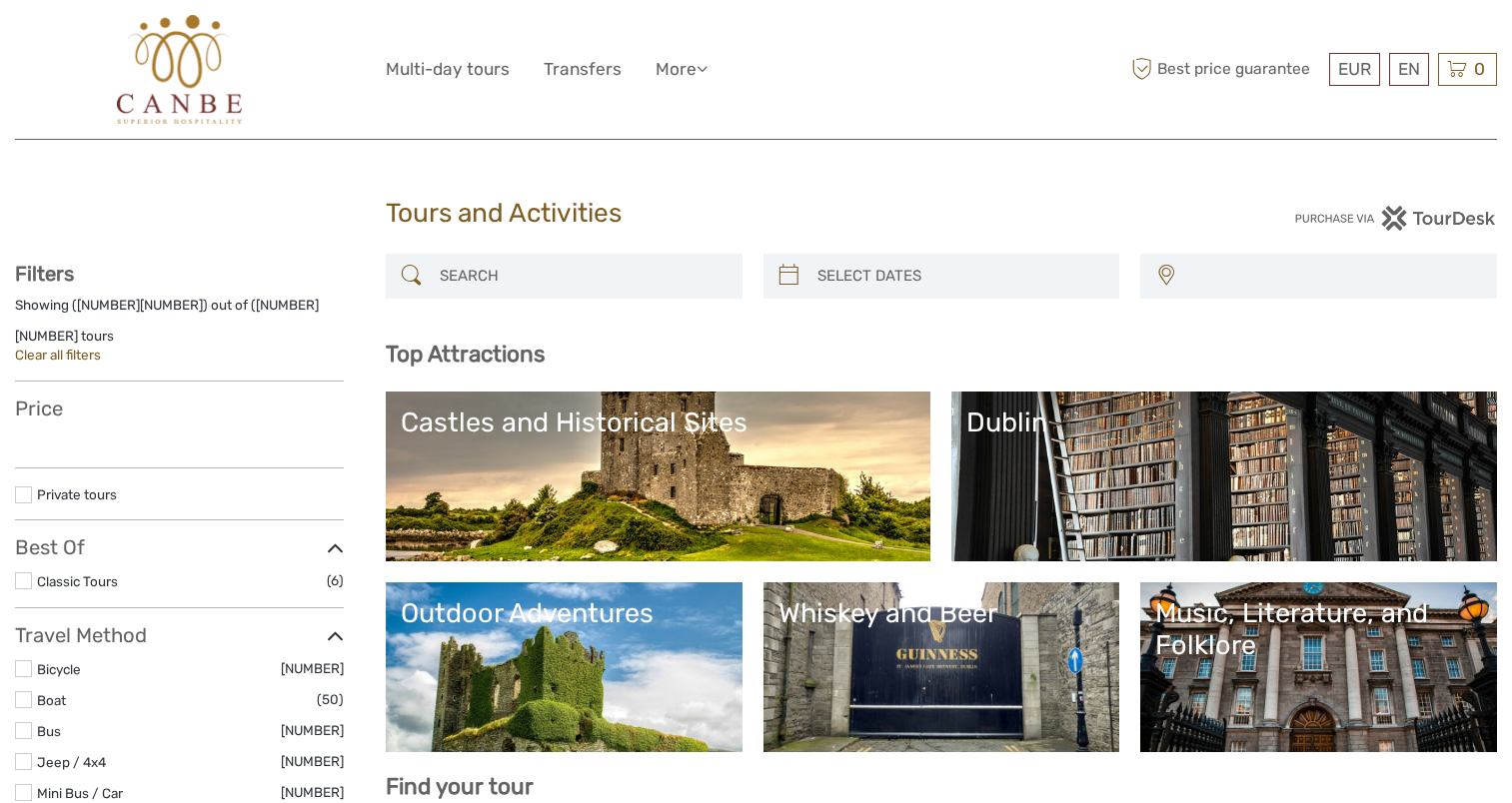 scroll, scrollTop: 0, scrollLeft: 0, axis: both 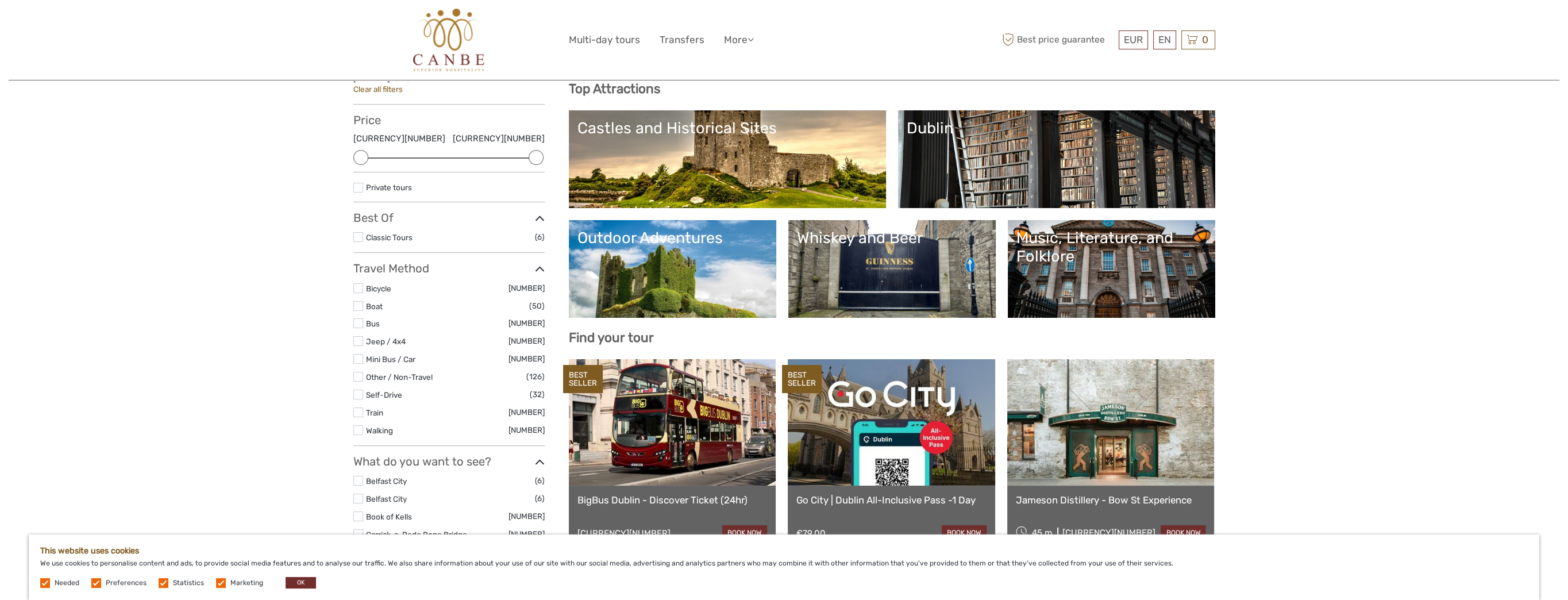 click on "[CITY]" at bounding box center (1057, 128) 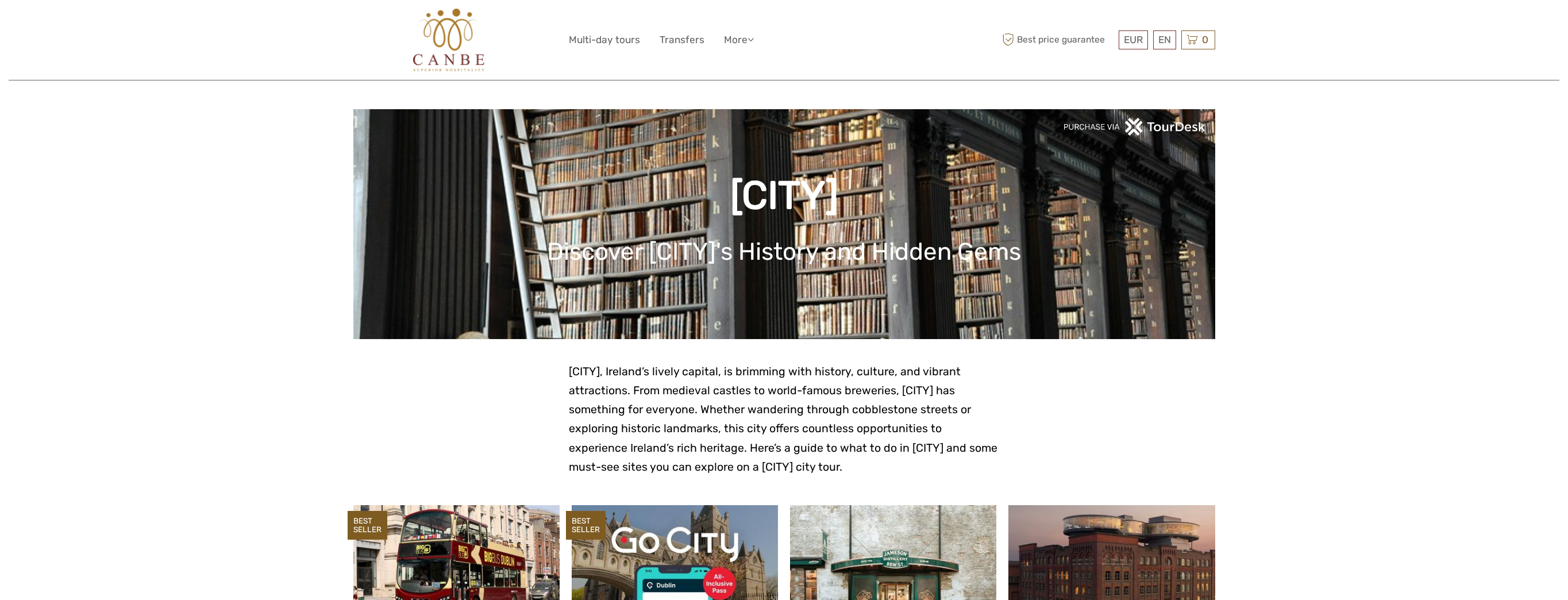 scroll, scrollTop: 0, scrollLeft: 0, axis: both 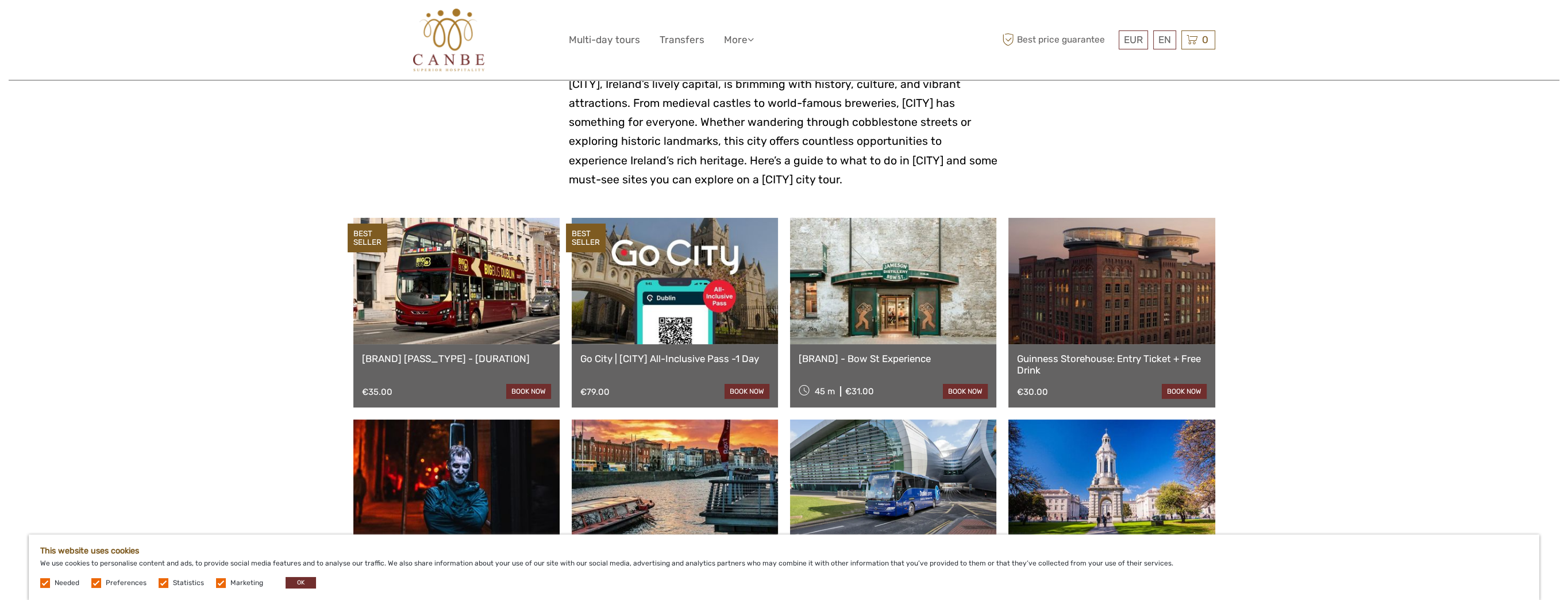 click at bounding box center [456, 281] 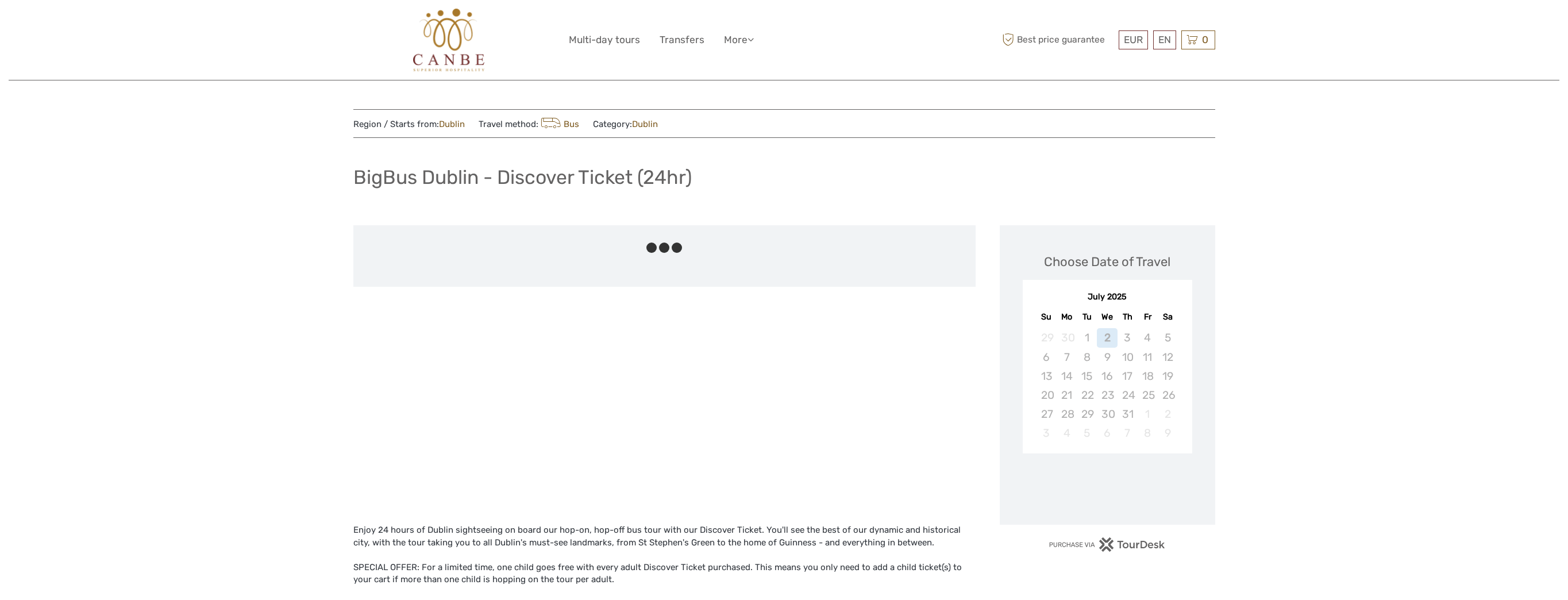 scroll, scrollTop: 0, scrollLeft: 0, axis: both 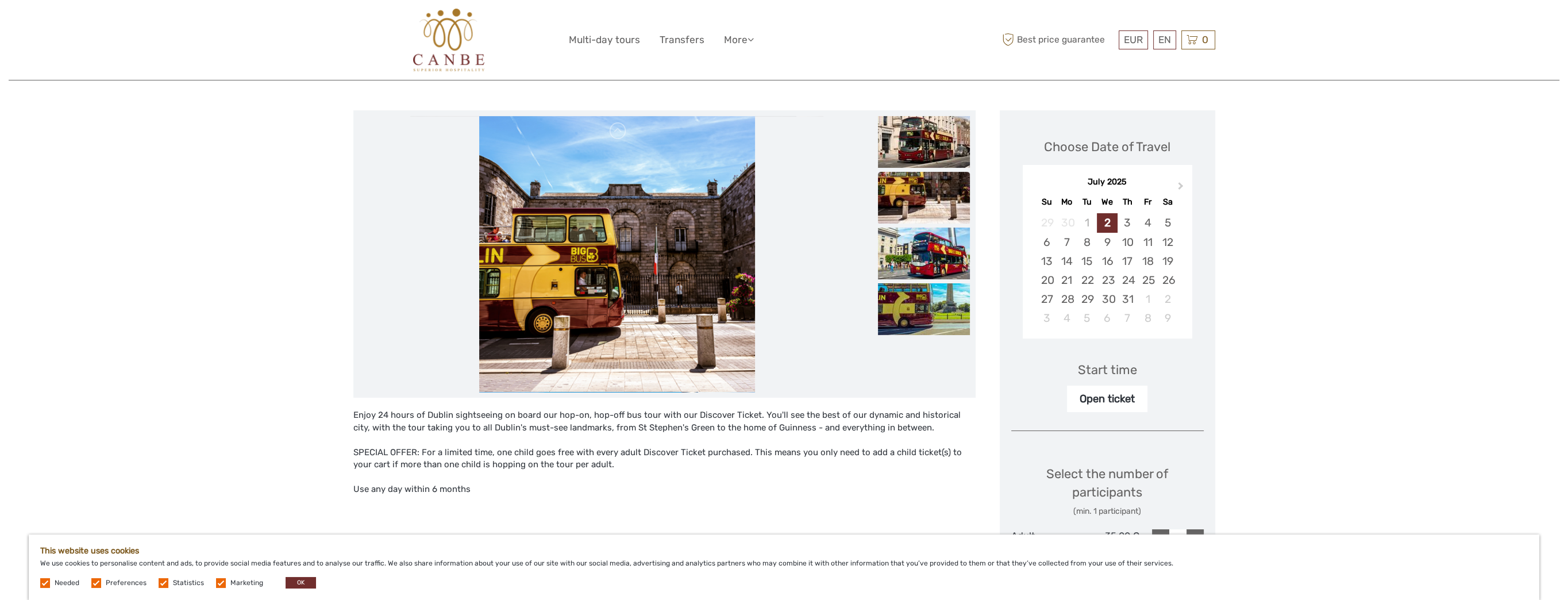 click at bounding box center (617, 254) 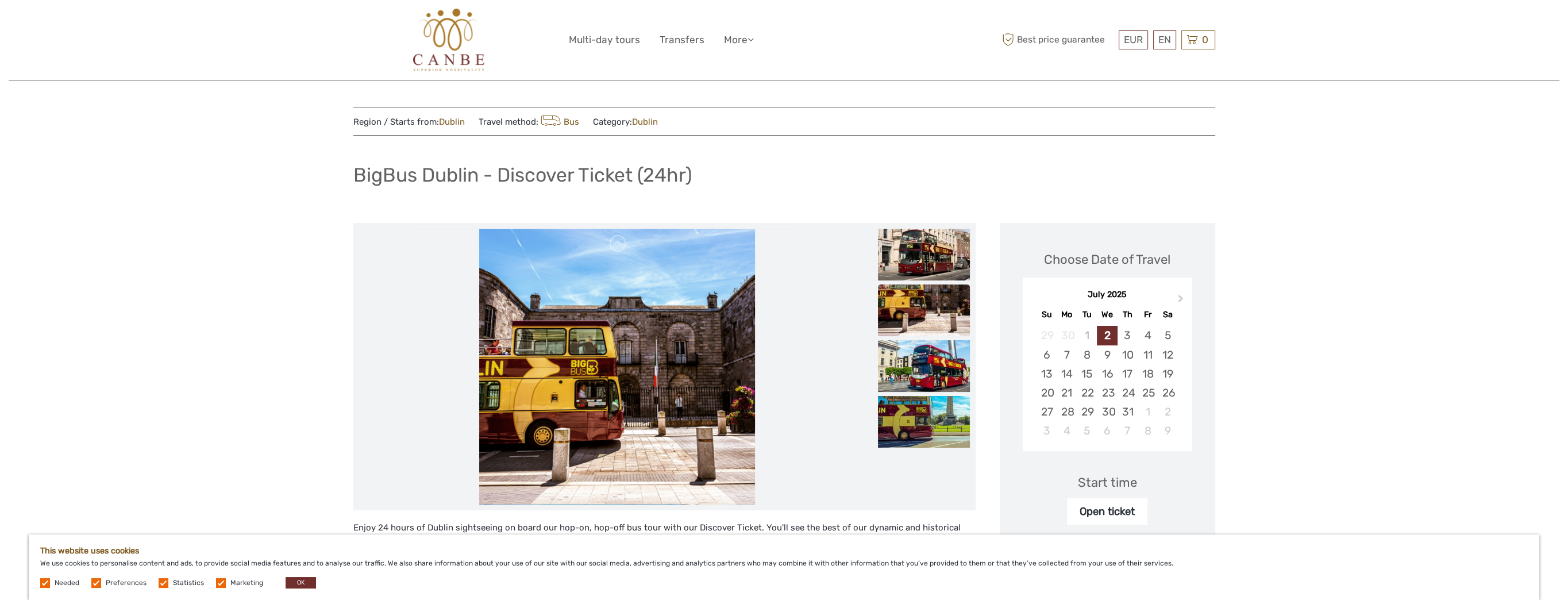scroll, scrollTop: 0, scrollLeft: 0, axis: both 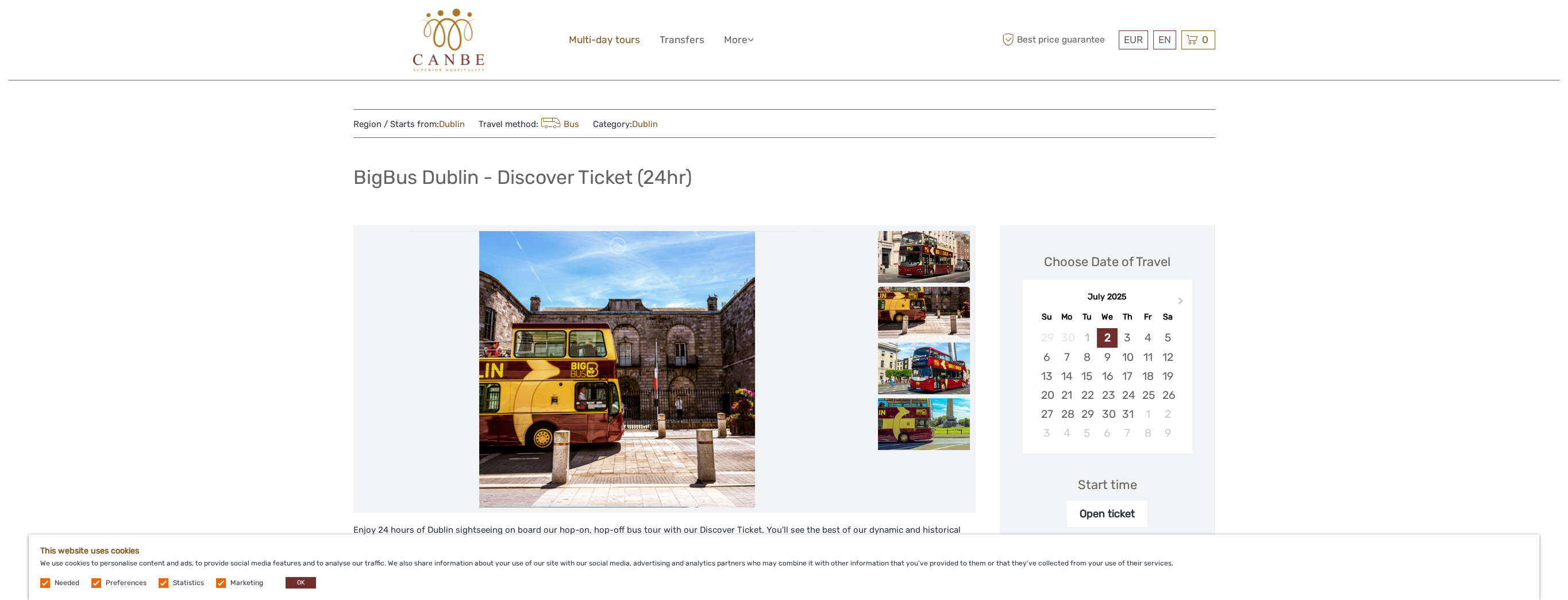 click on "Multi-day tours" at bounding box center (604, 40) 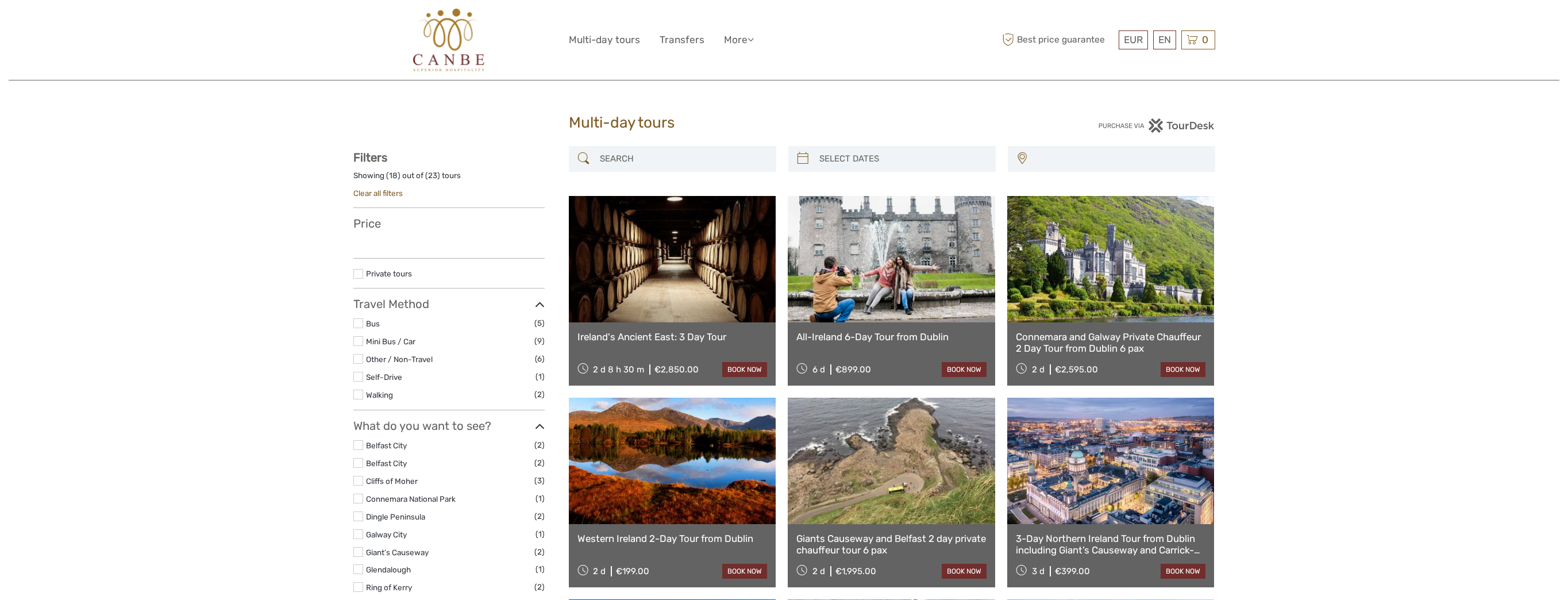 scroll, scrollTop: 0, scrollLeft: 0, axis: both 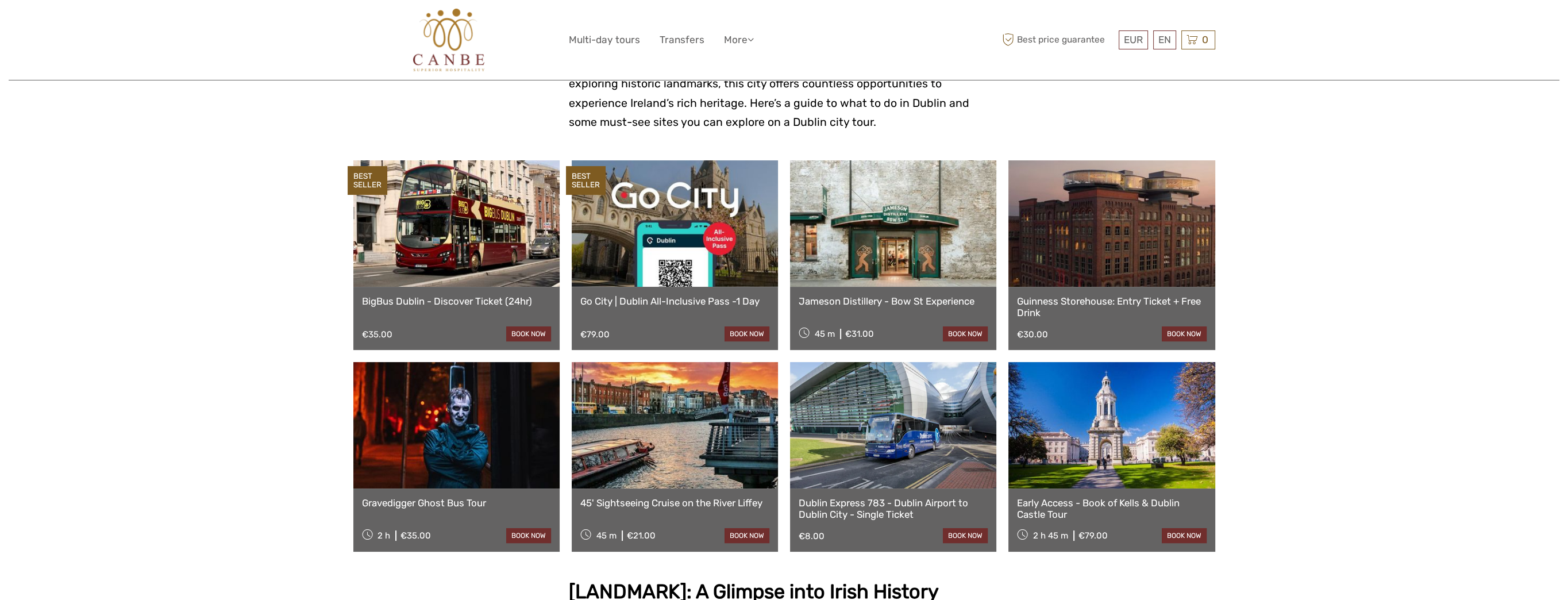 click at bounding box center (675, 224) 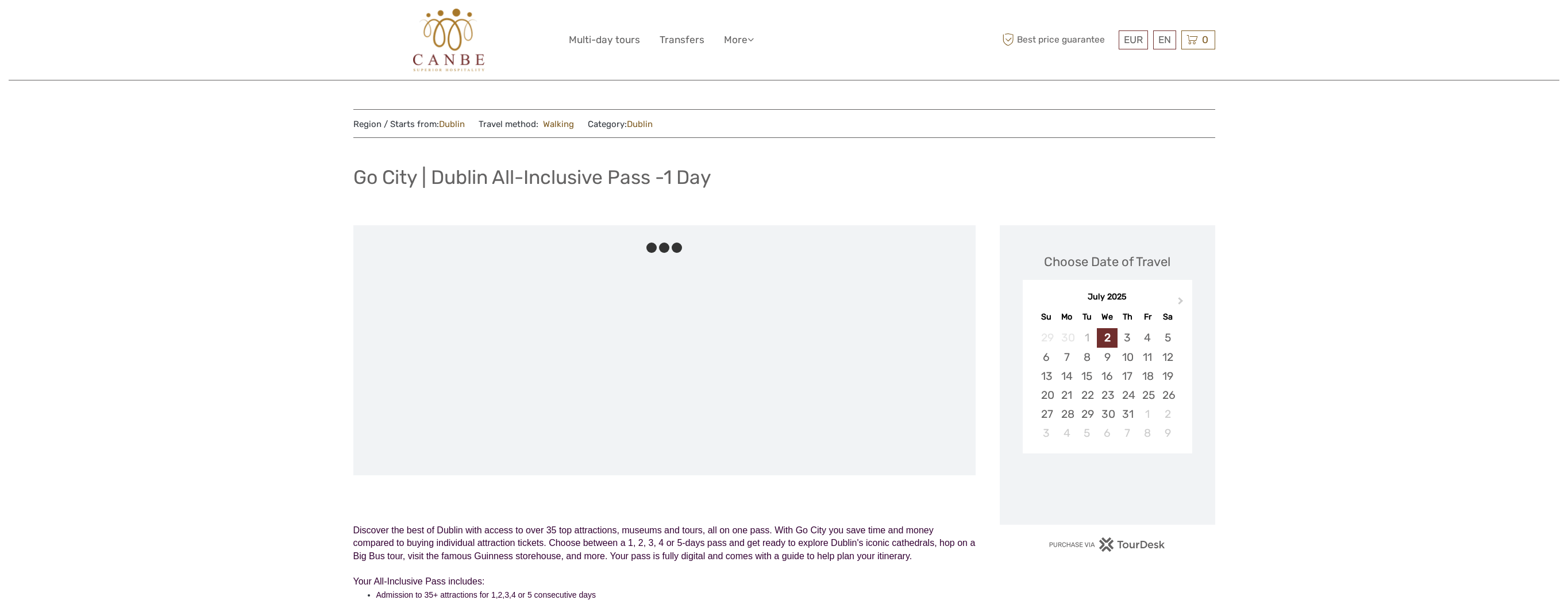 scroll, scrollTop: 0, scrollLeft: 0, axis: both 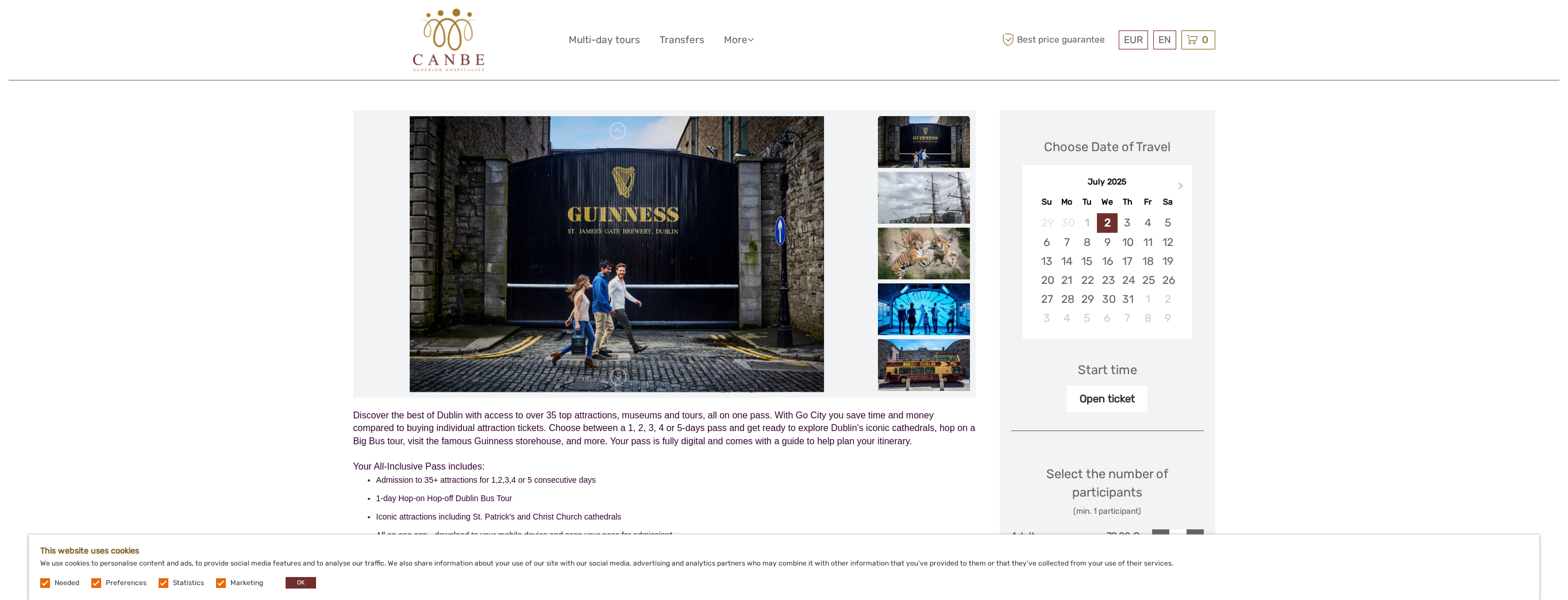 click at bounding box center (617, 254) 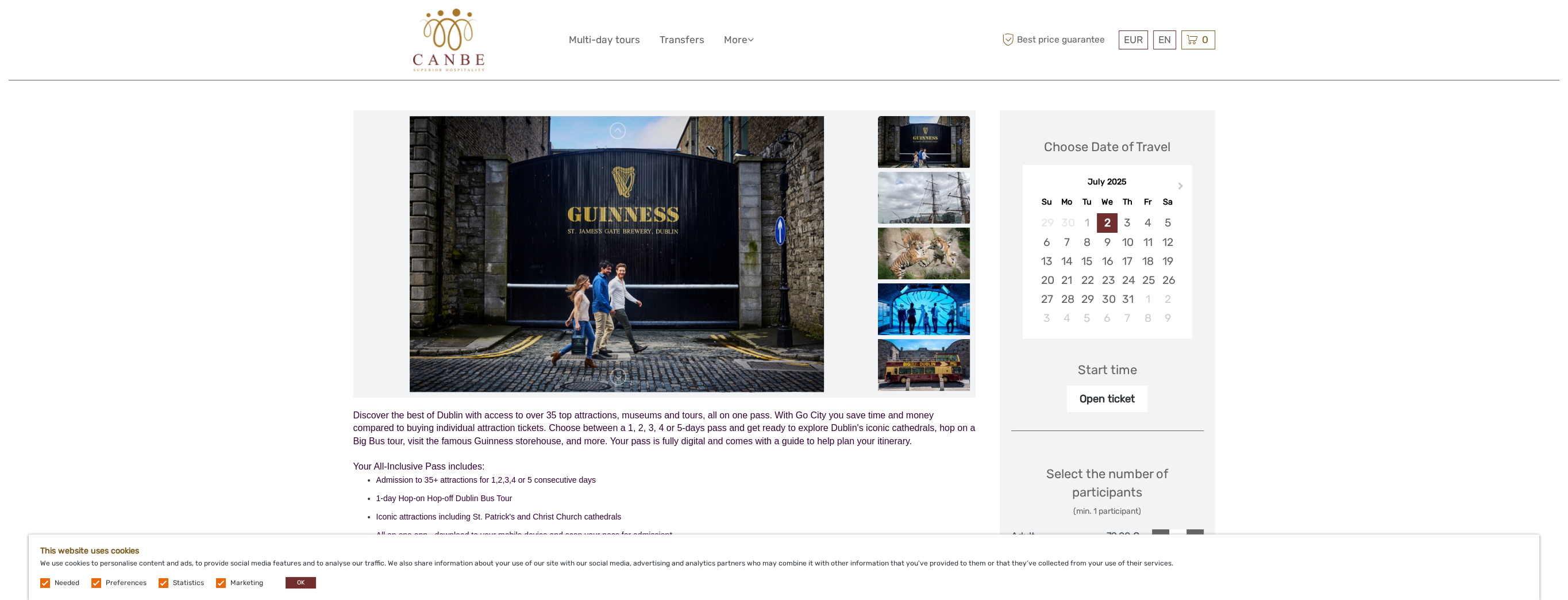 scroll, scrollTop: 0, scrollLeft: 0, axis: both 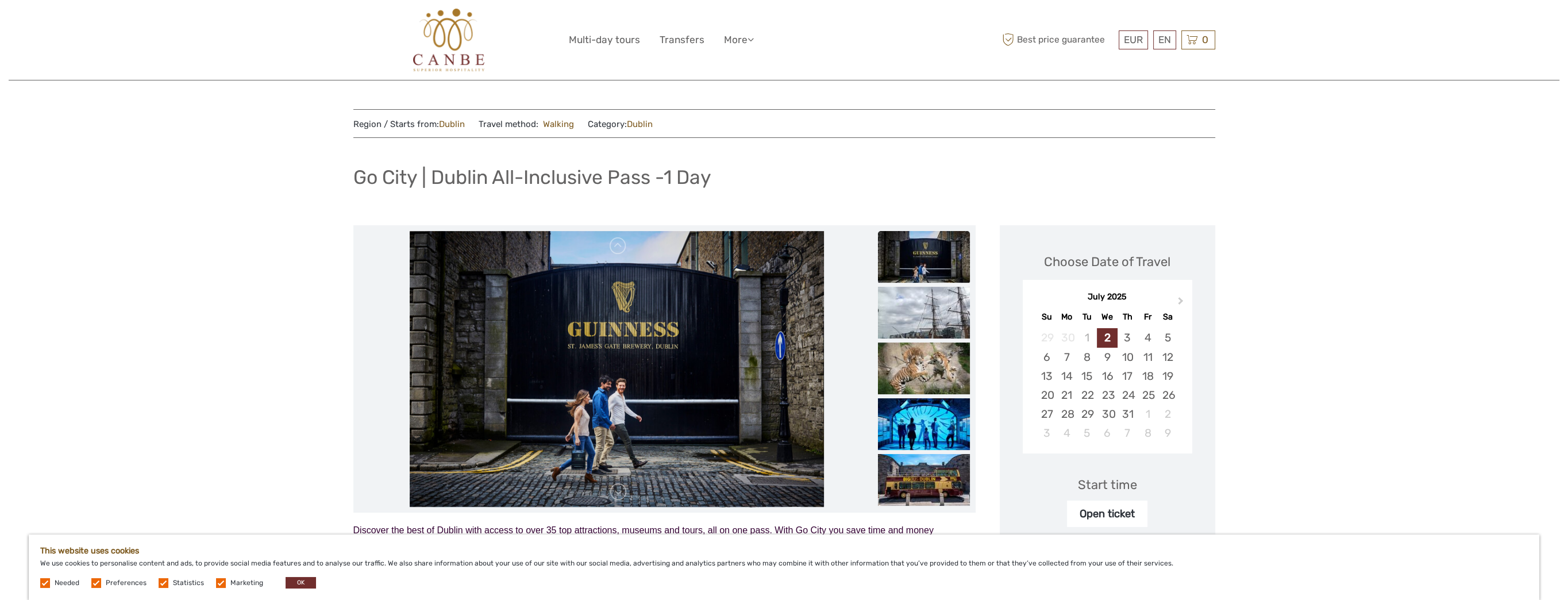 click at bounding box center [924, 257] 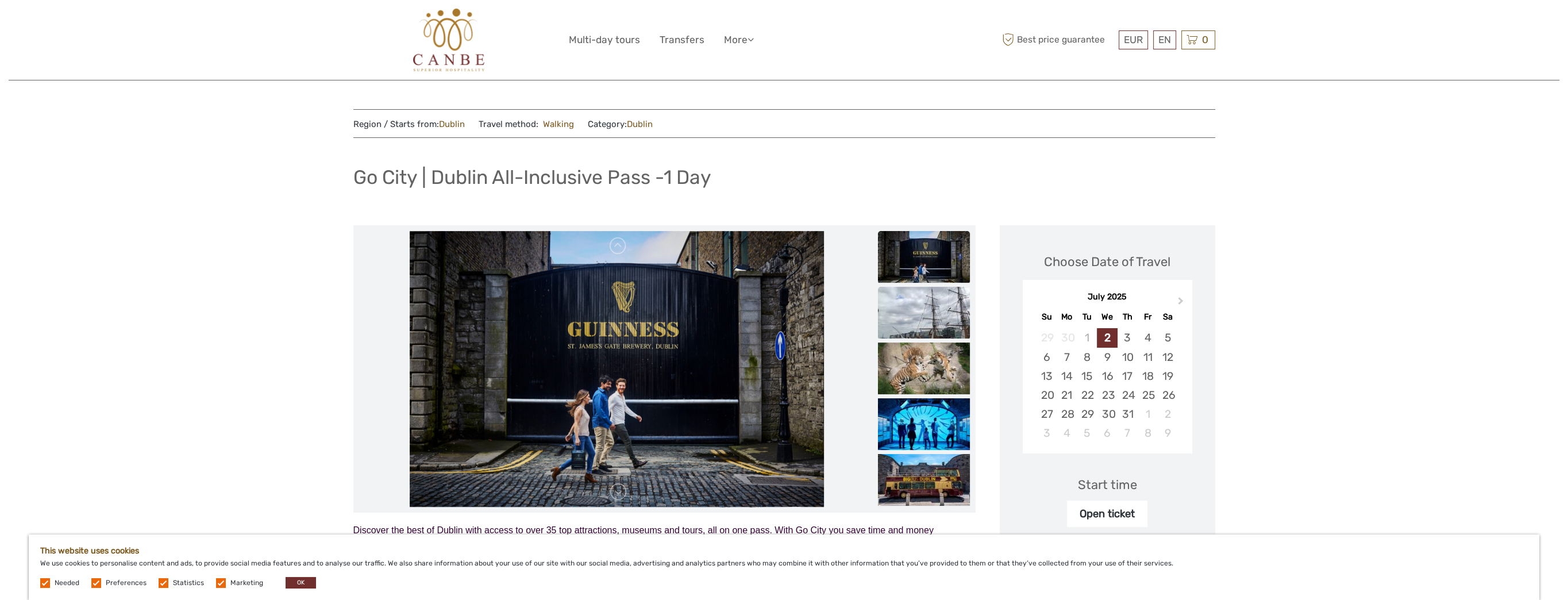 click at bounding box center [924, 34] 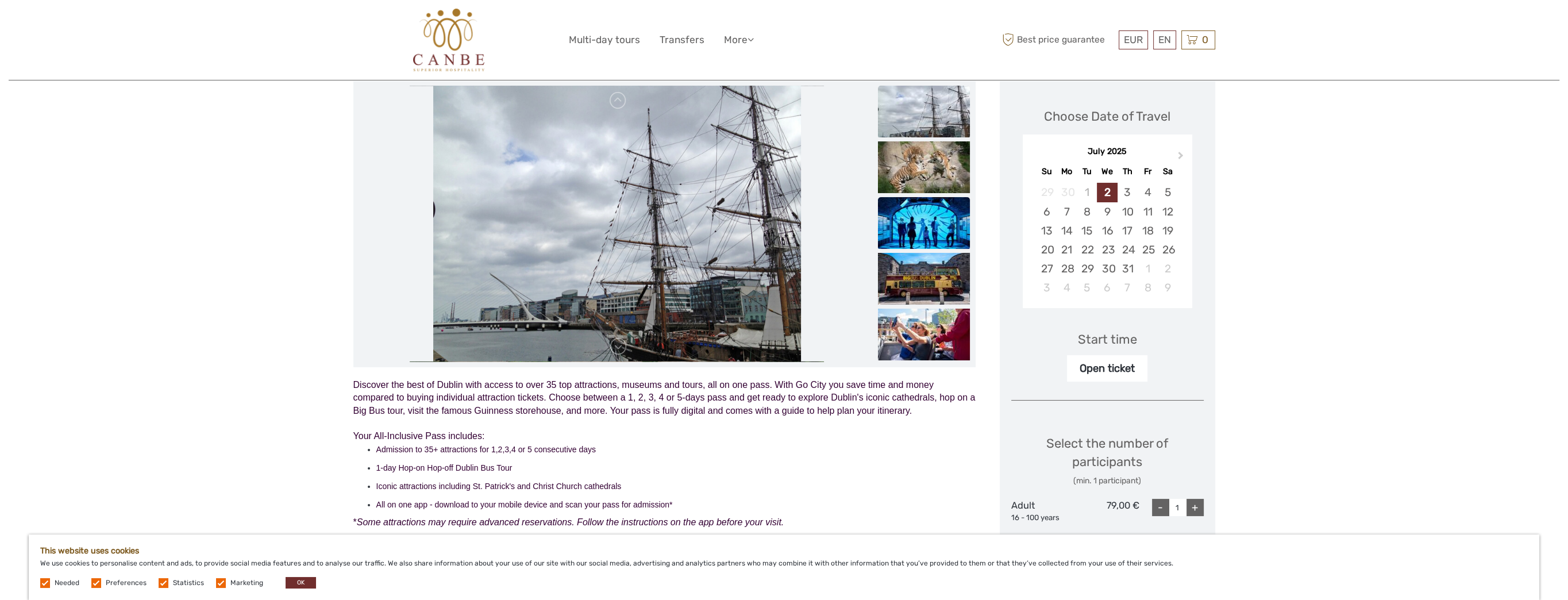 scroll, scrollTop: 172, scrollLeft: 0, axis: vertical 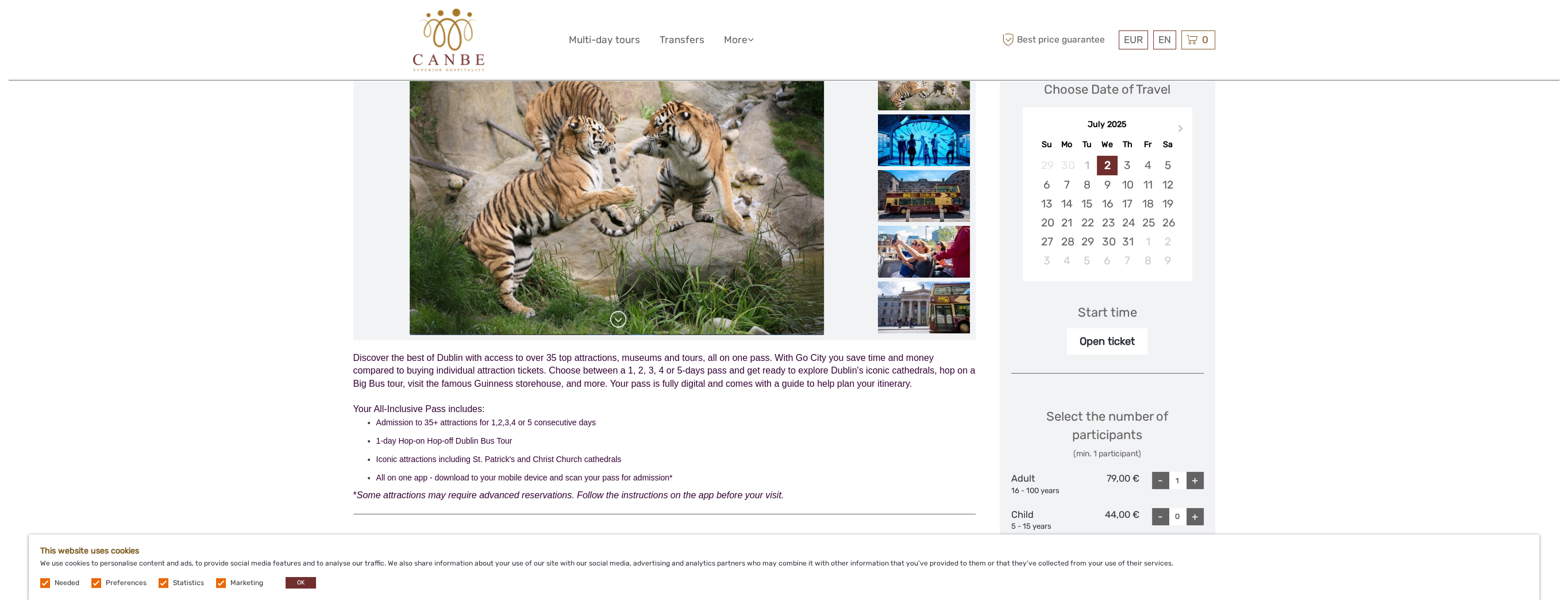 click at bounding box center [618, 320] 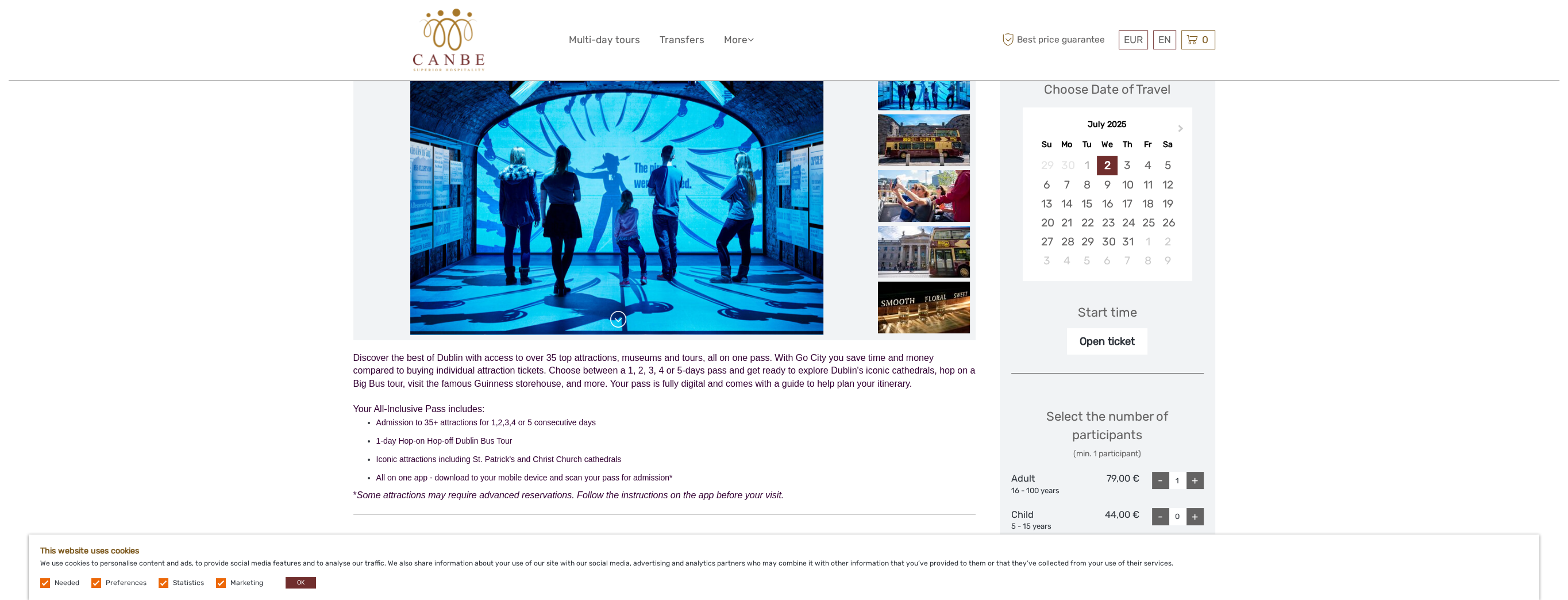 click at bounding box center [618, 320] 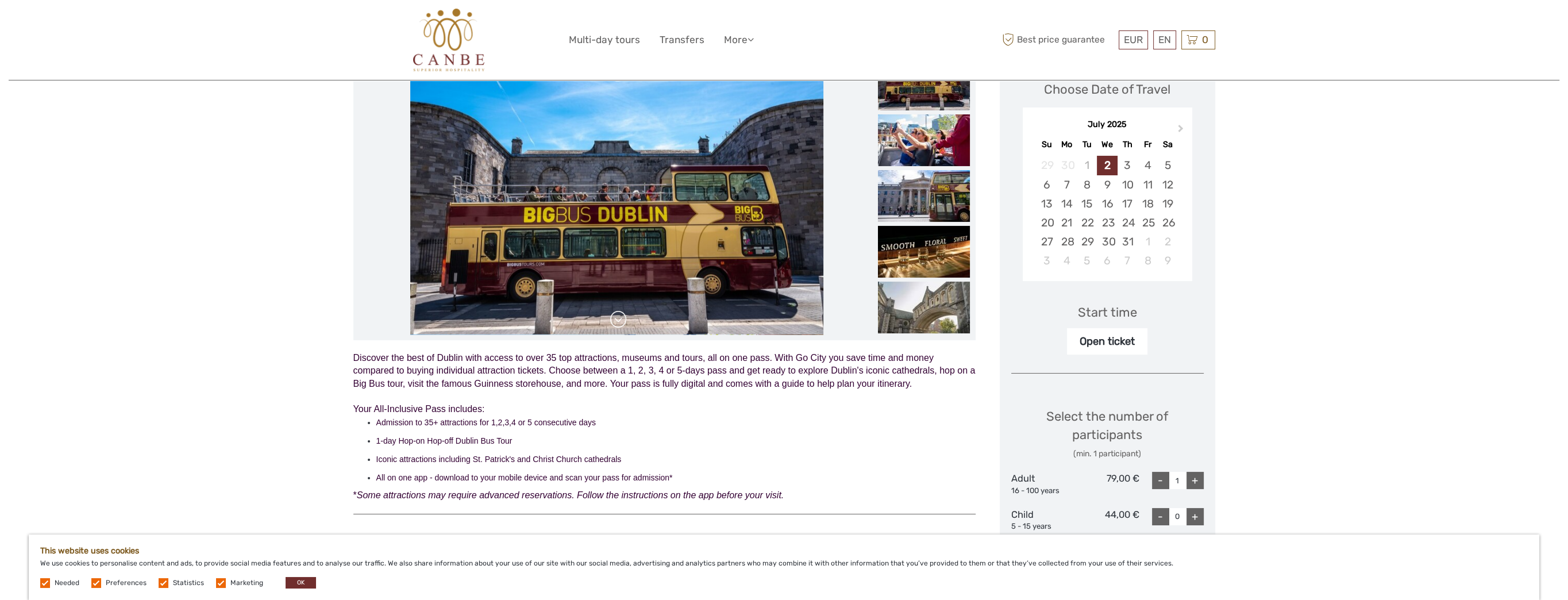 click at bounding box center (618, 320) 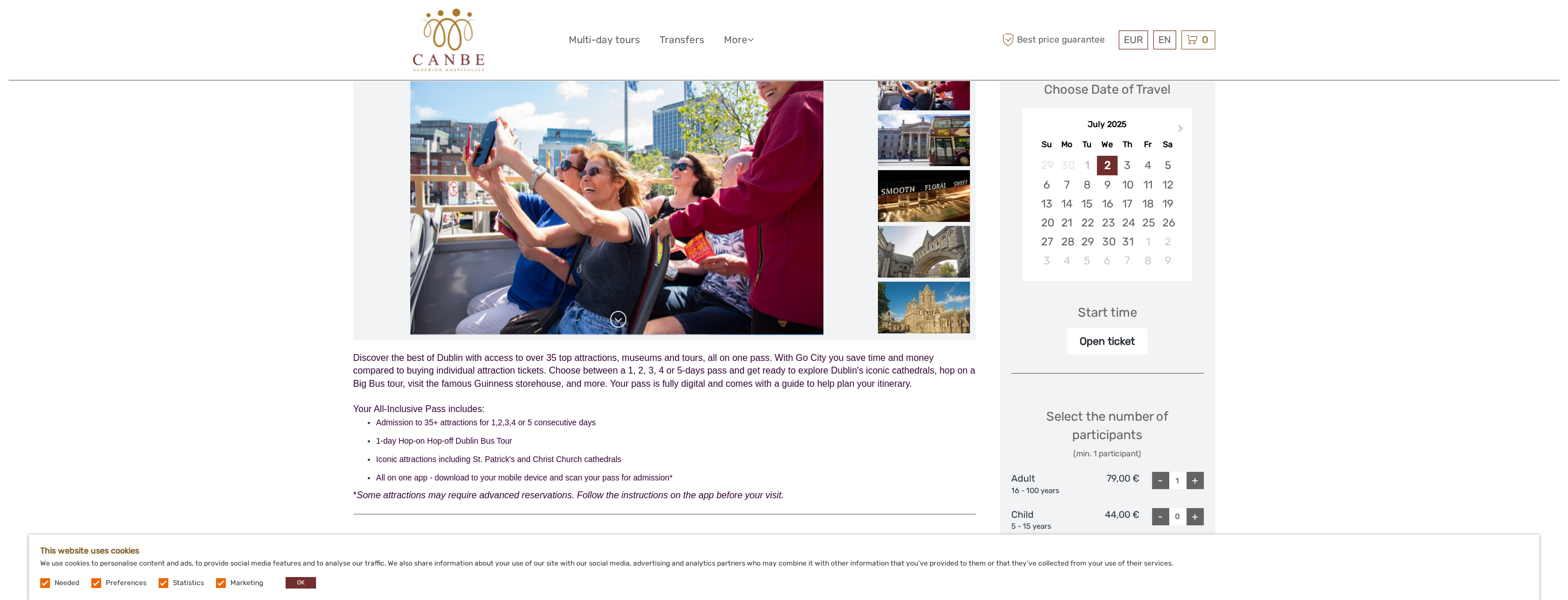 click at bounding box center (618, 320) 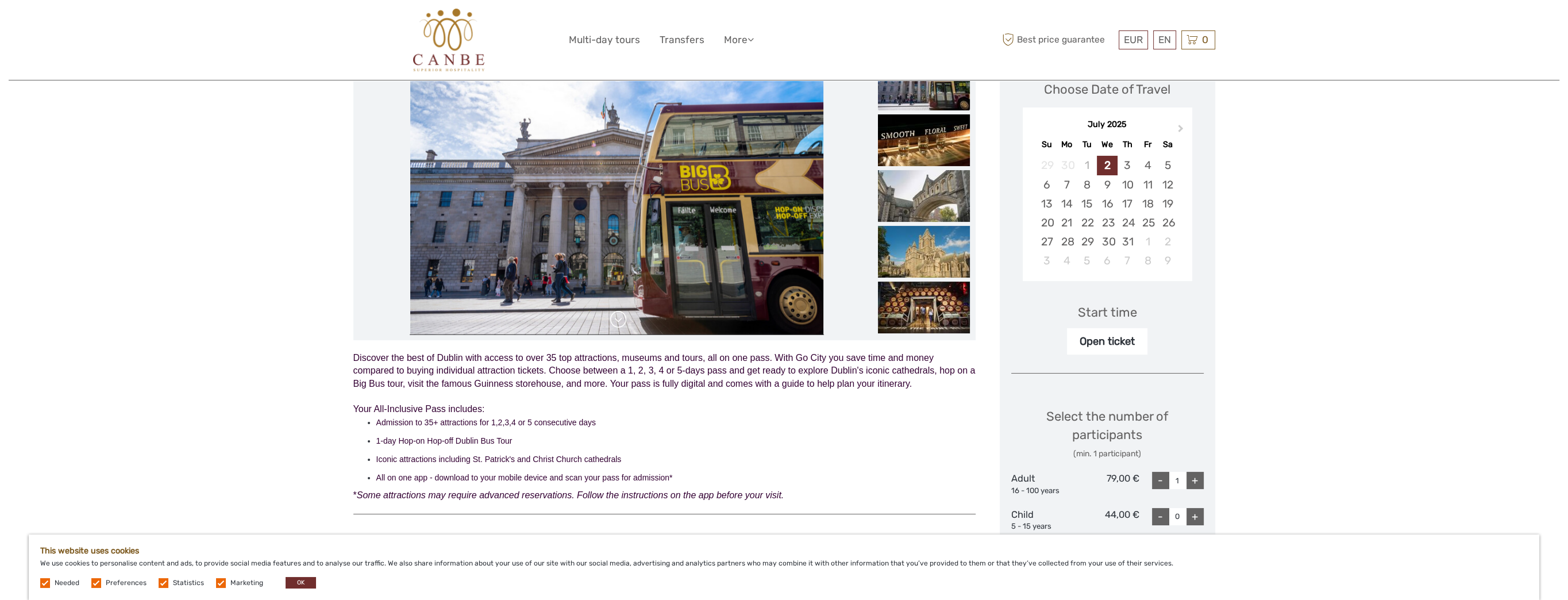 click at bounding box center (618, 320) 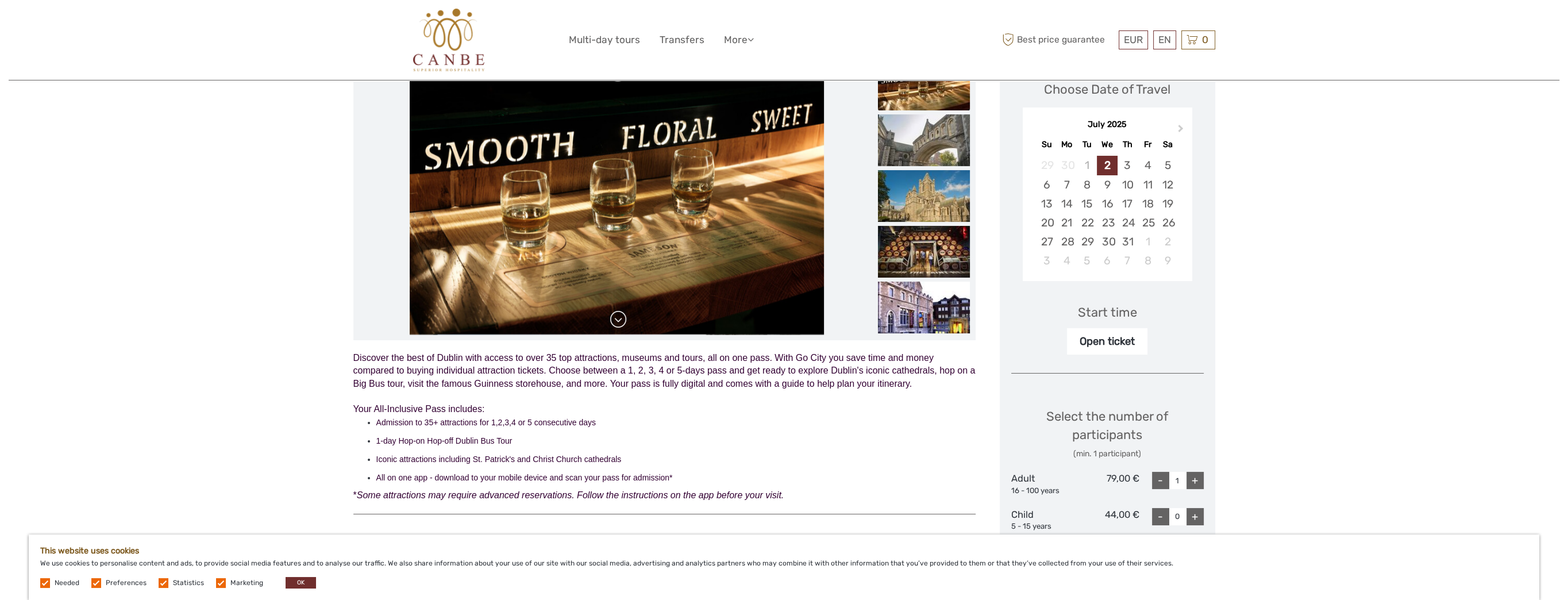 click at bounding box center (618, 320) 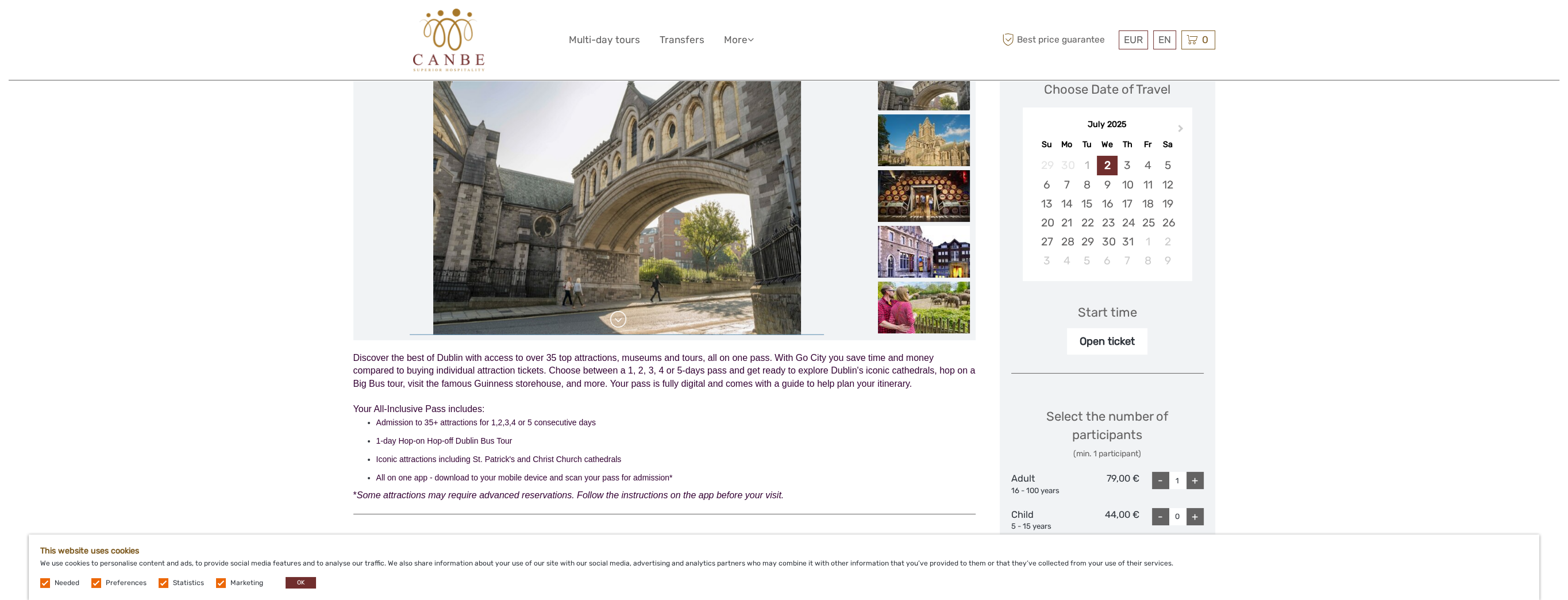 click at bounding box center (618, 320) 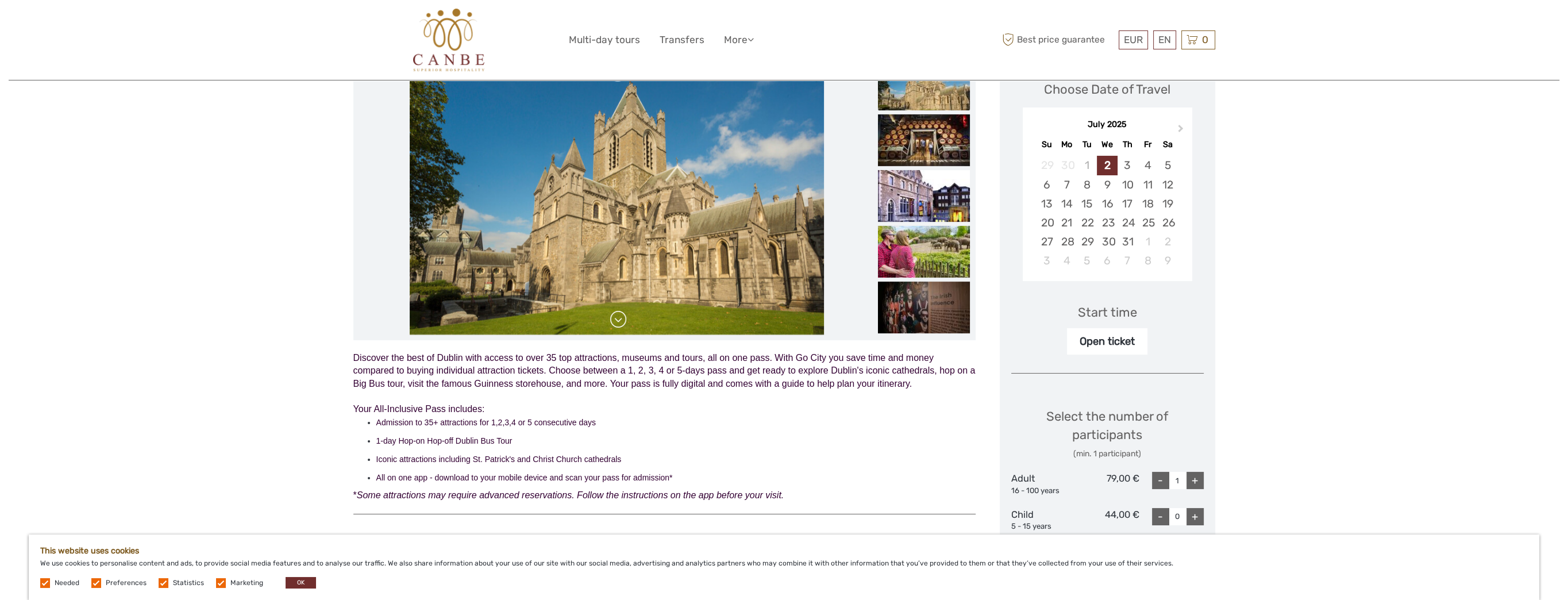 click at bounding box center [618, 320] 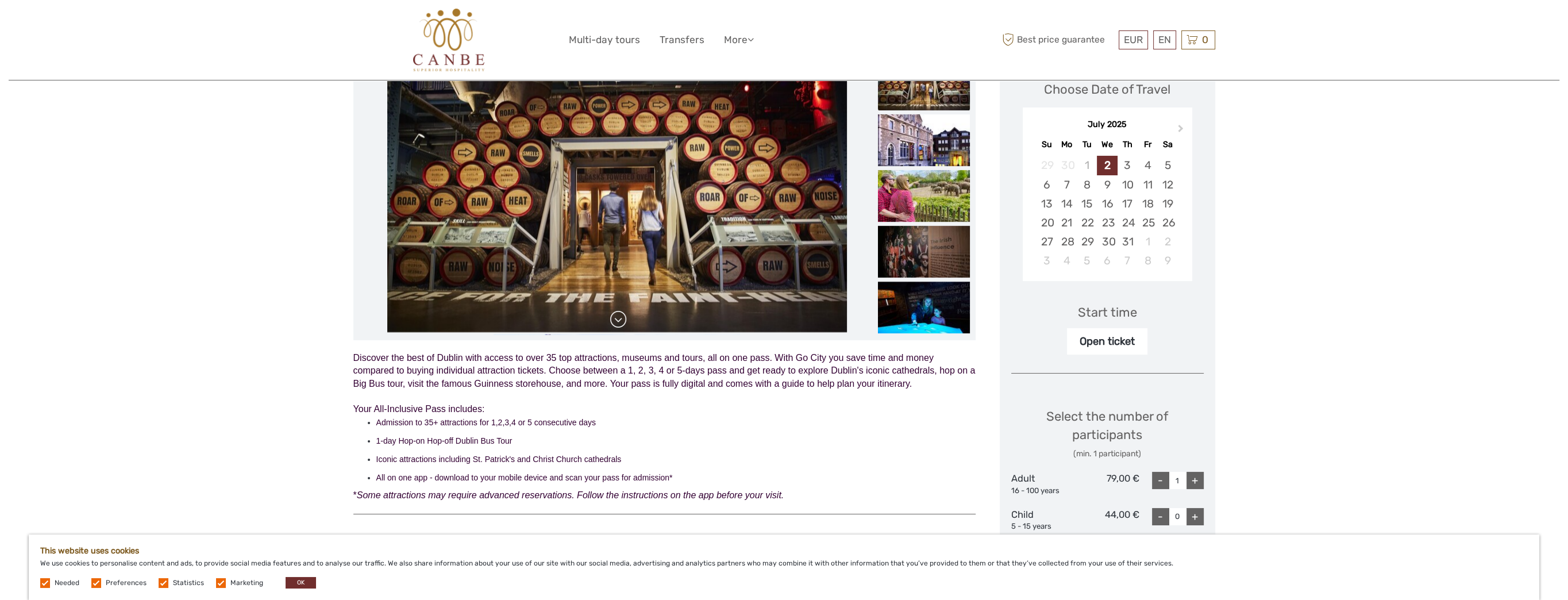 click at bounding box center [618, 320] 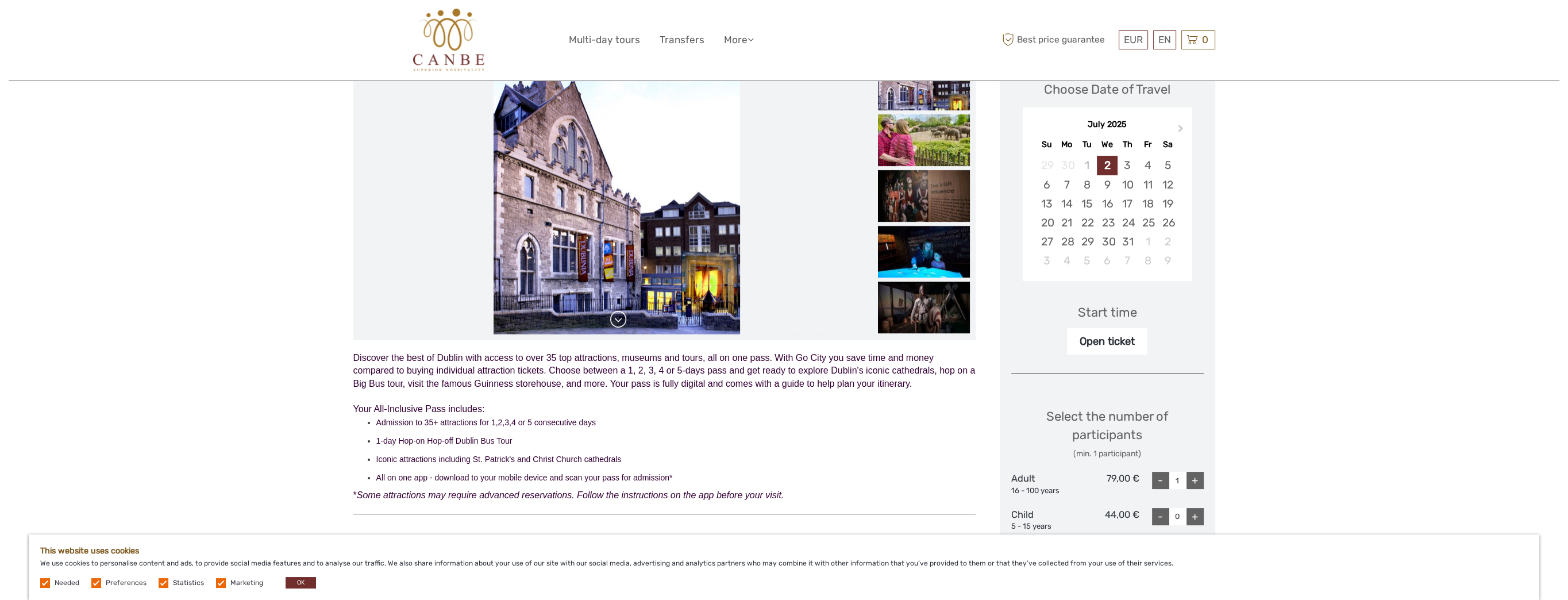 click at bounding box center (618, 320) 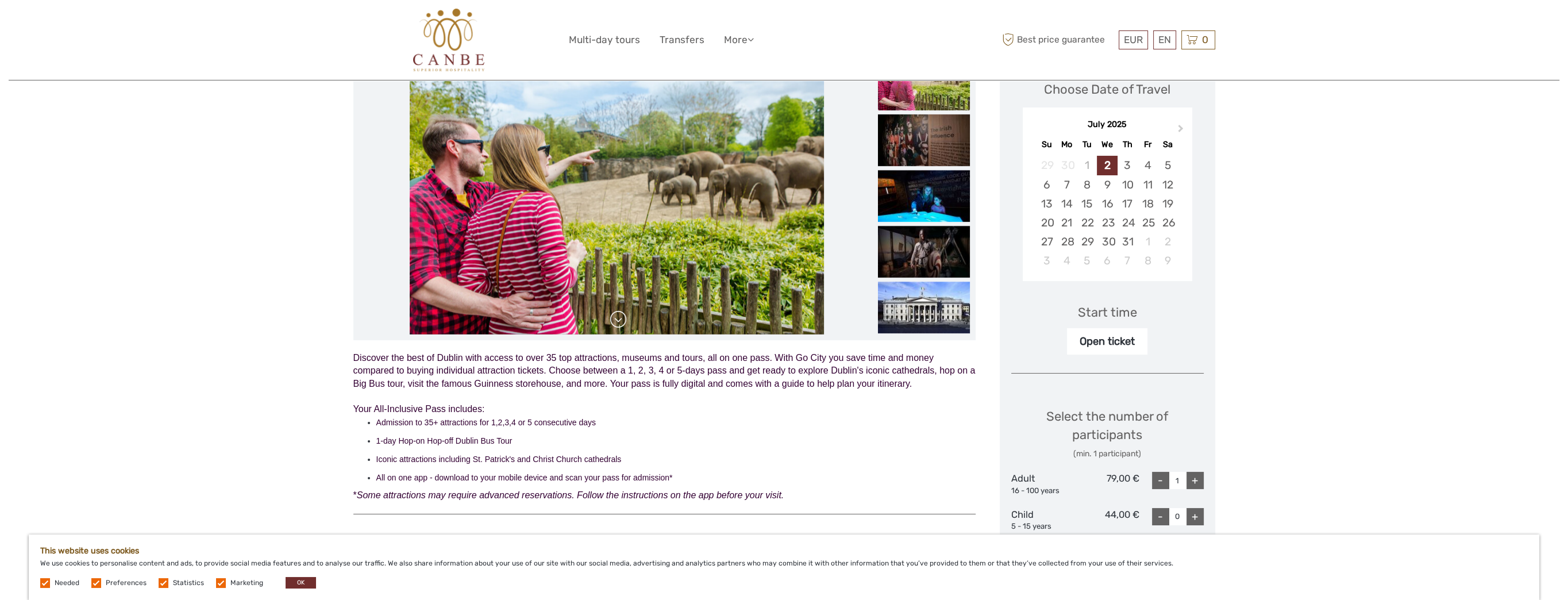 click at bounding box center [618, 320] 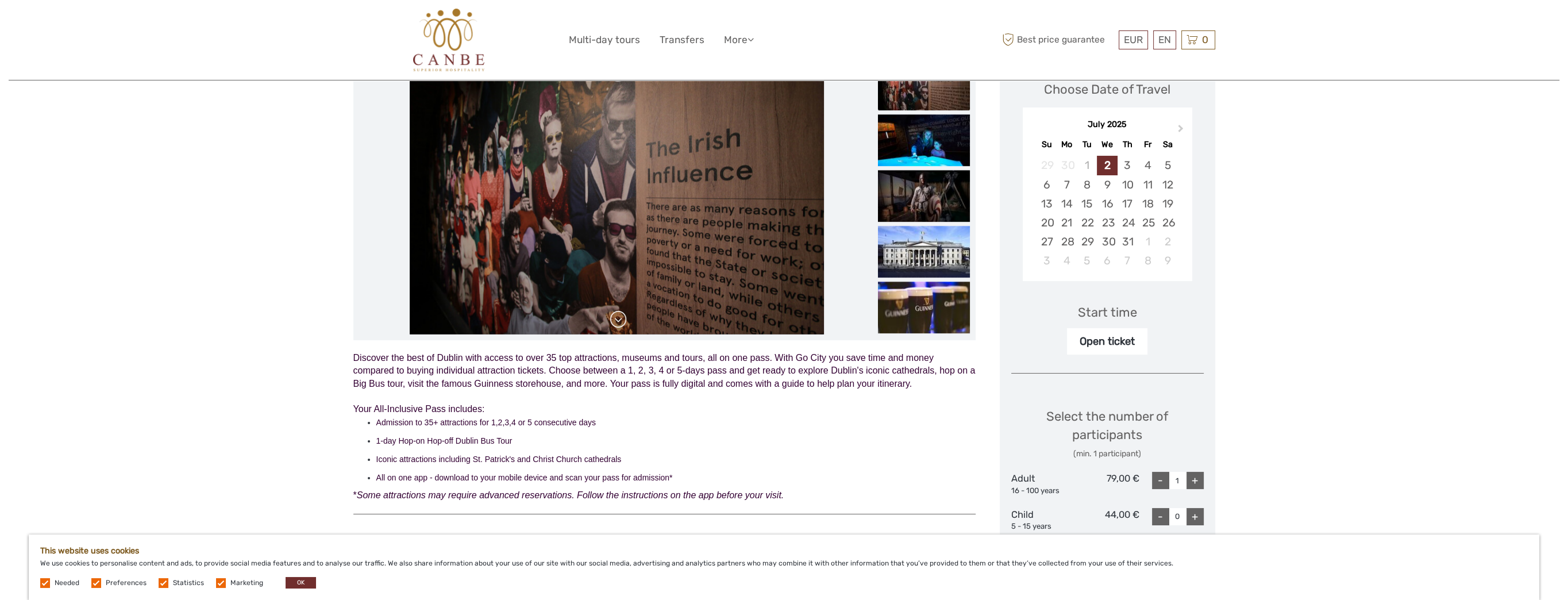 click at bounding box center (618, 320) 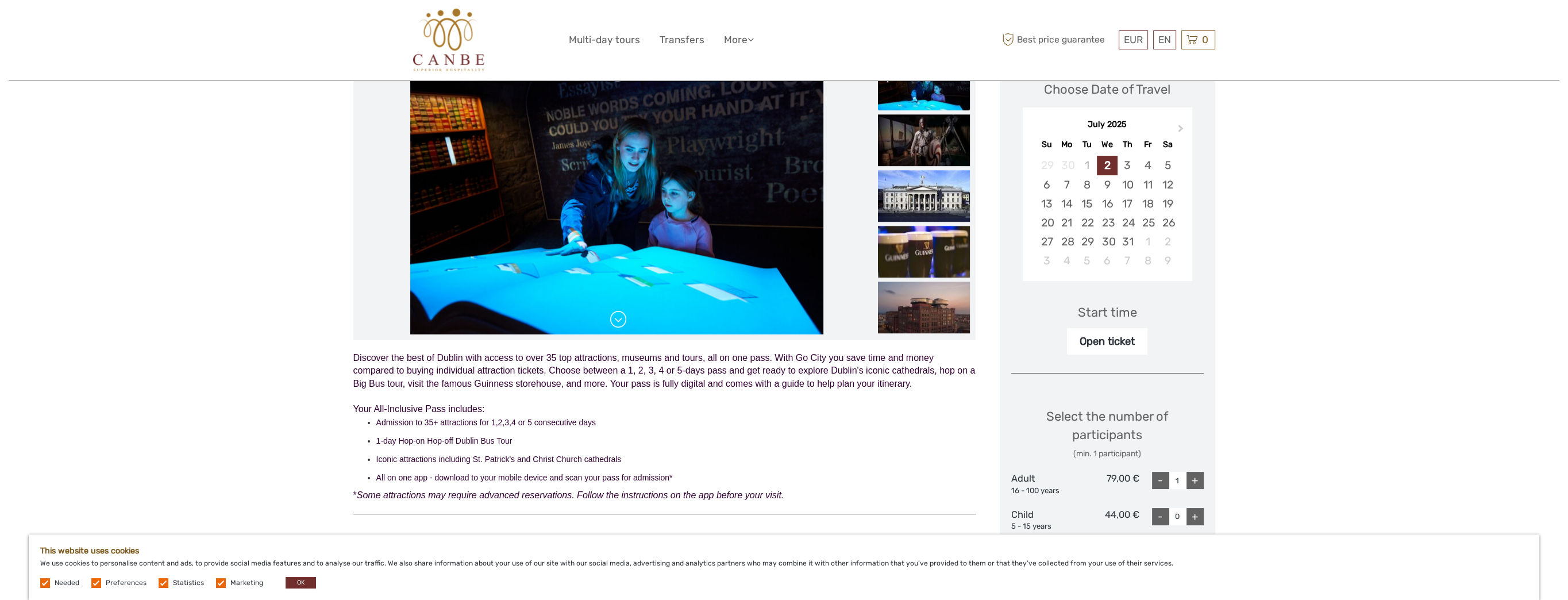 click at bounding box center [618, 320] 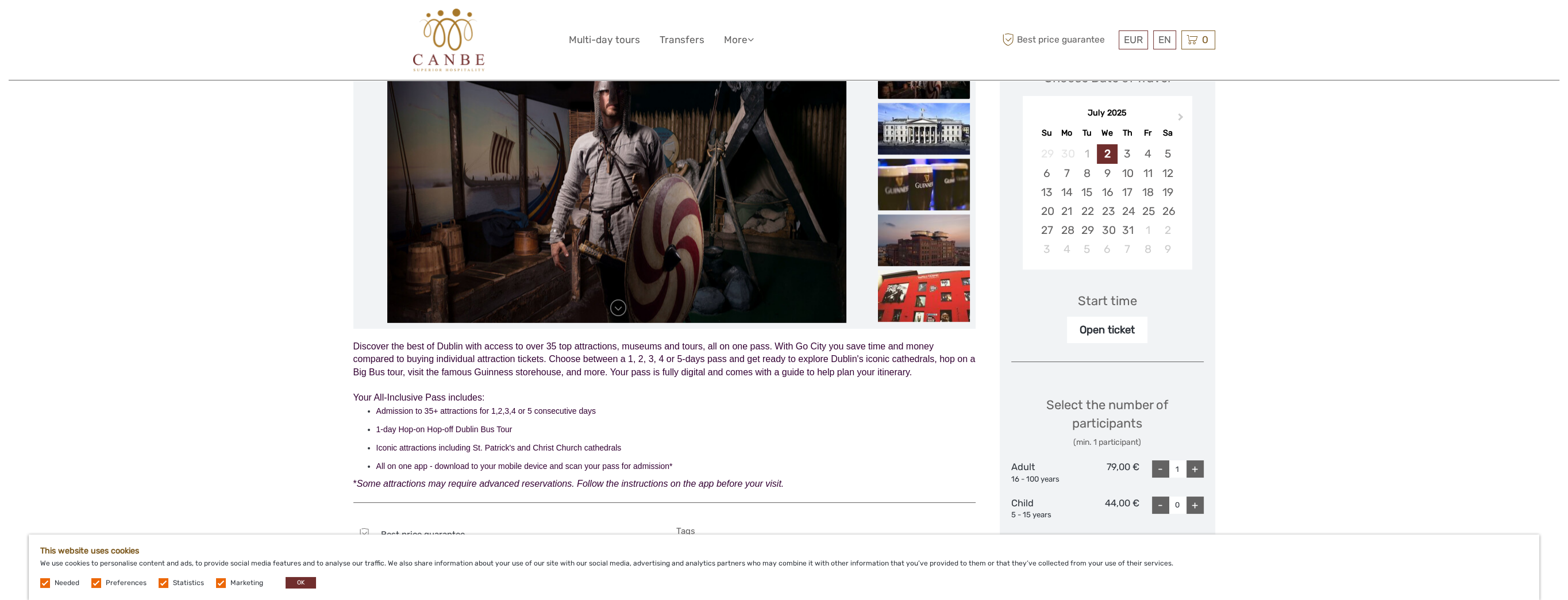 scroll, scrollTop: 115, scrollLeft: 0, axis: vertical 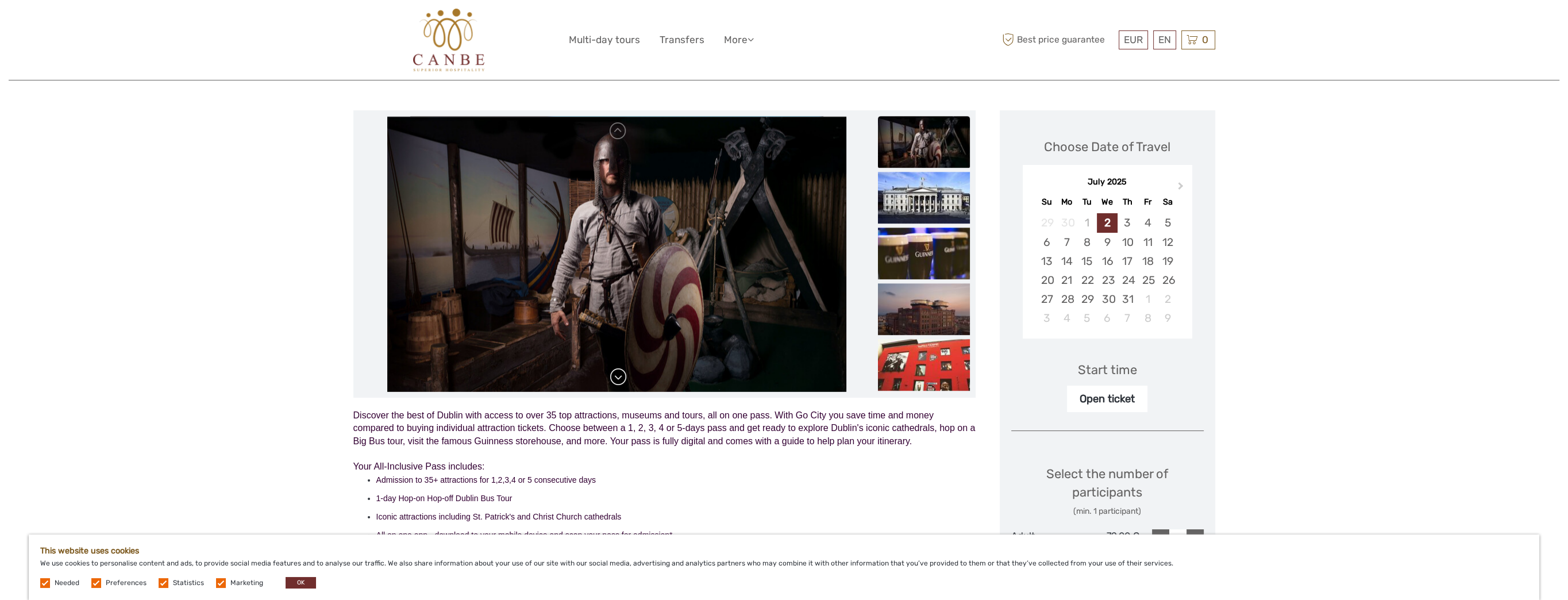 click at bounding box center (618, 377) 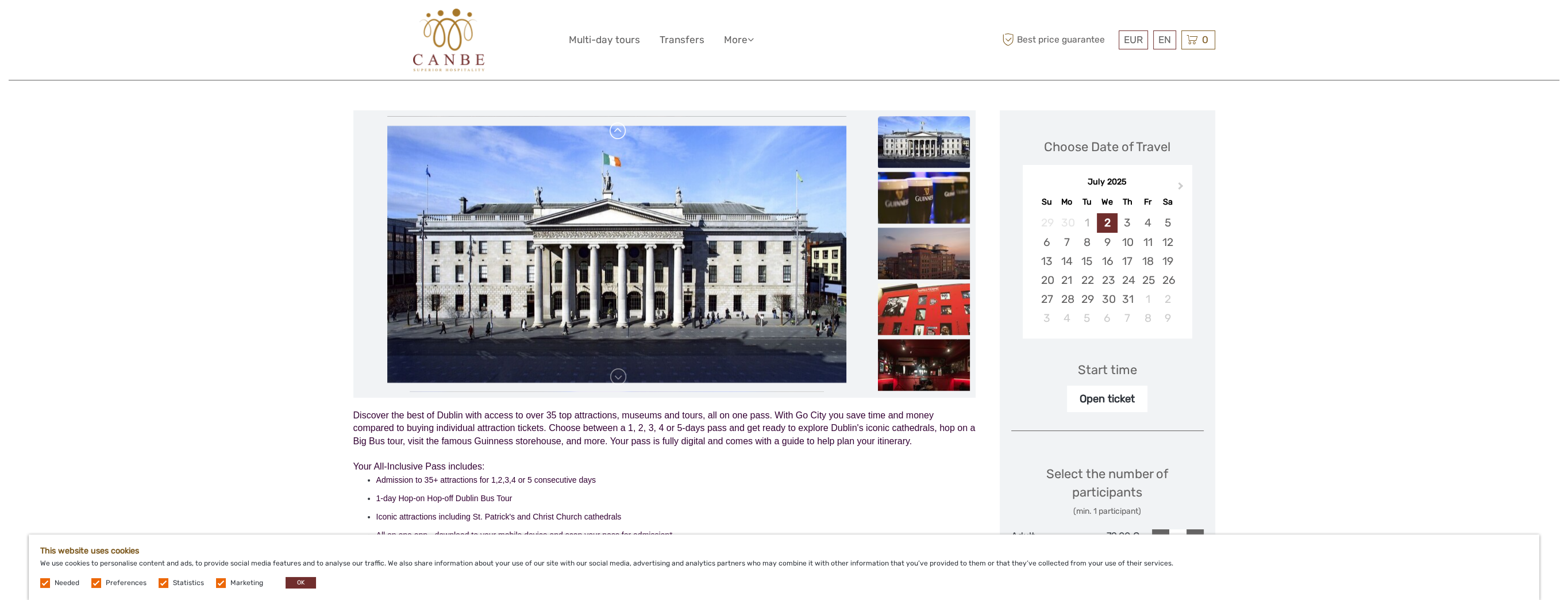 click at bounding box center [618, 131] 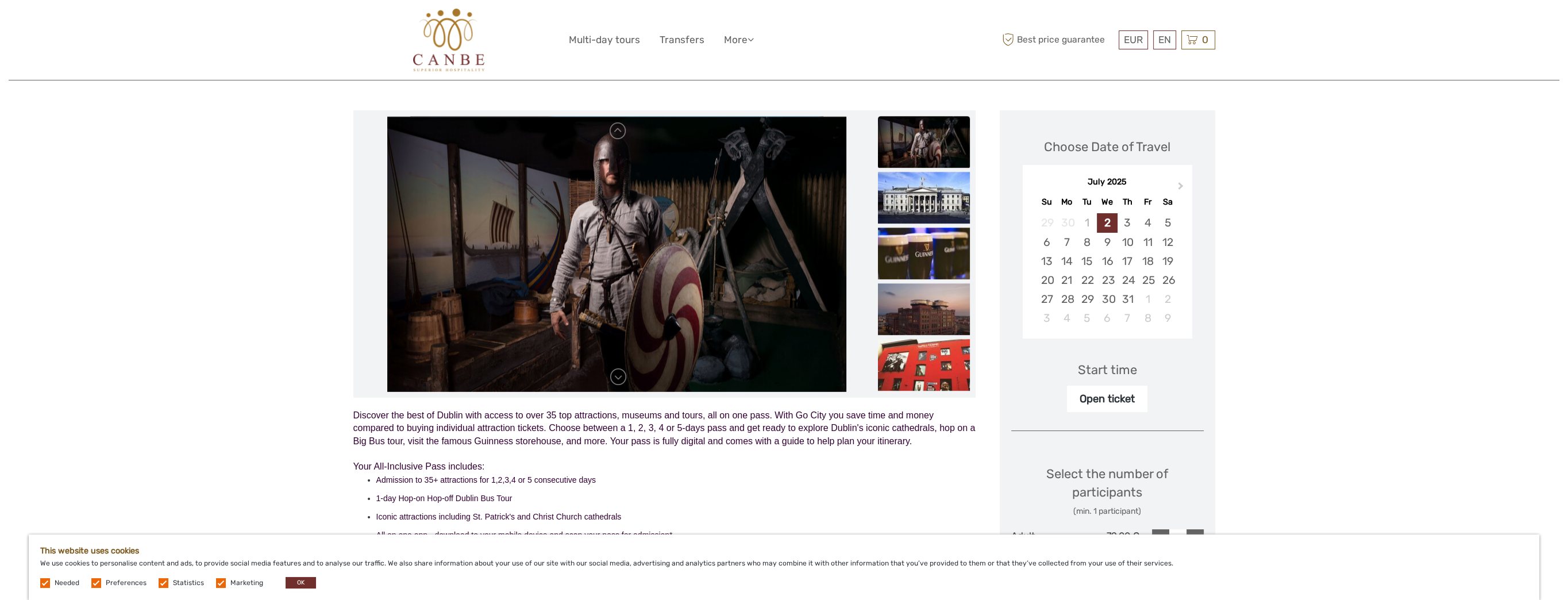 click at bounding box center (617, 254) 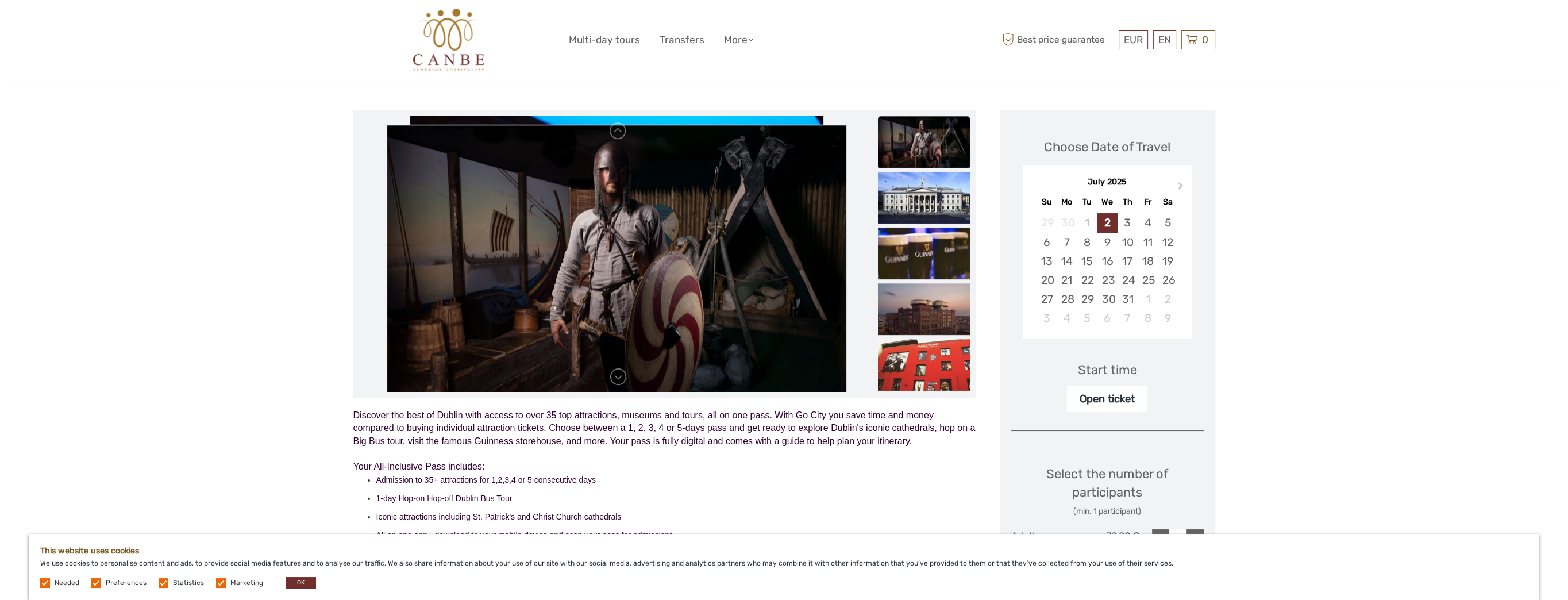 drag, startPoint x: 664, startPoint y: 237, endPoint x: 607, endPoint y: 232, distance: 57.21888 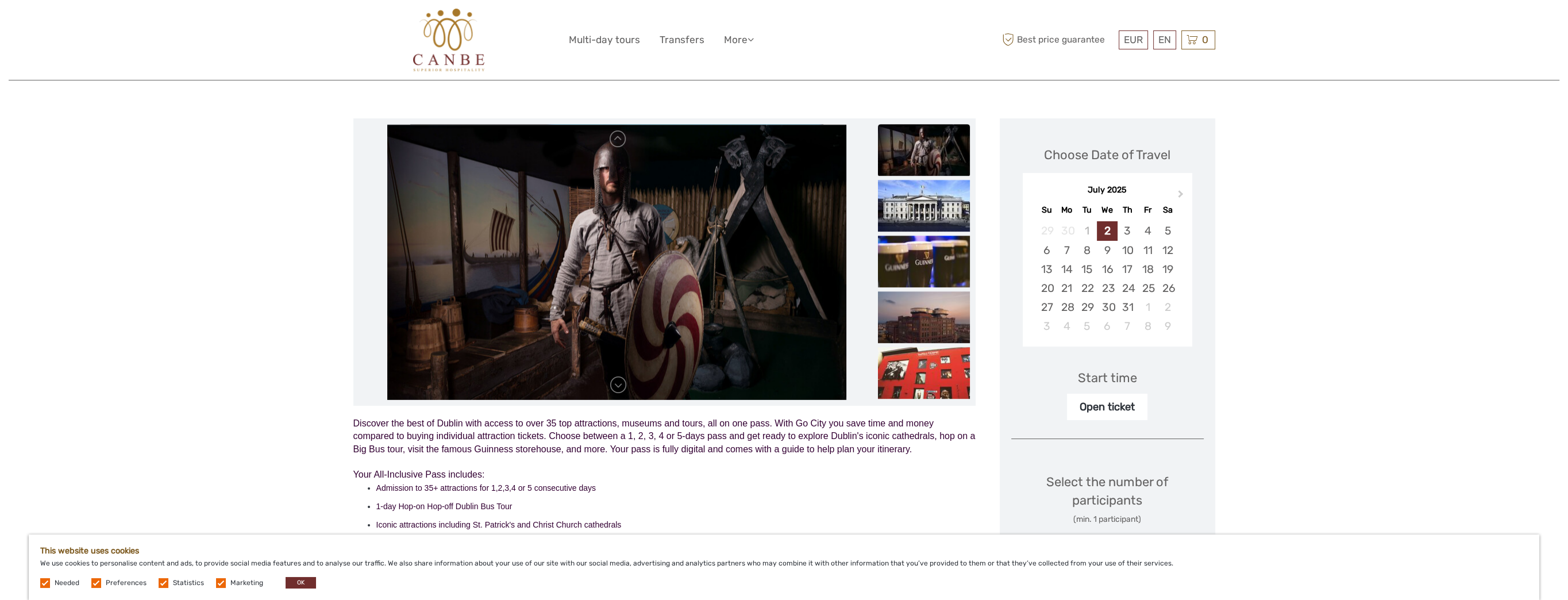 scroll, scrollTop: 57, scrollLeft: 0, axis: vertical 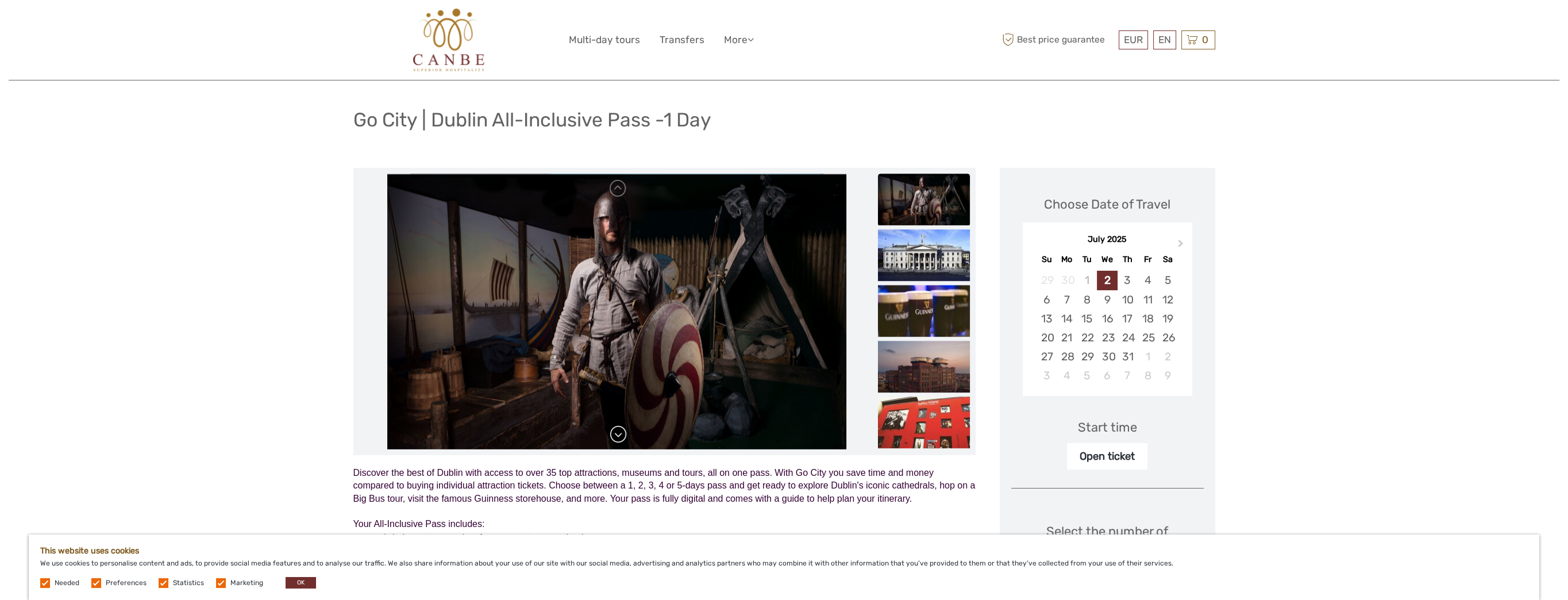 click at bounding box center [618, 434] 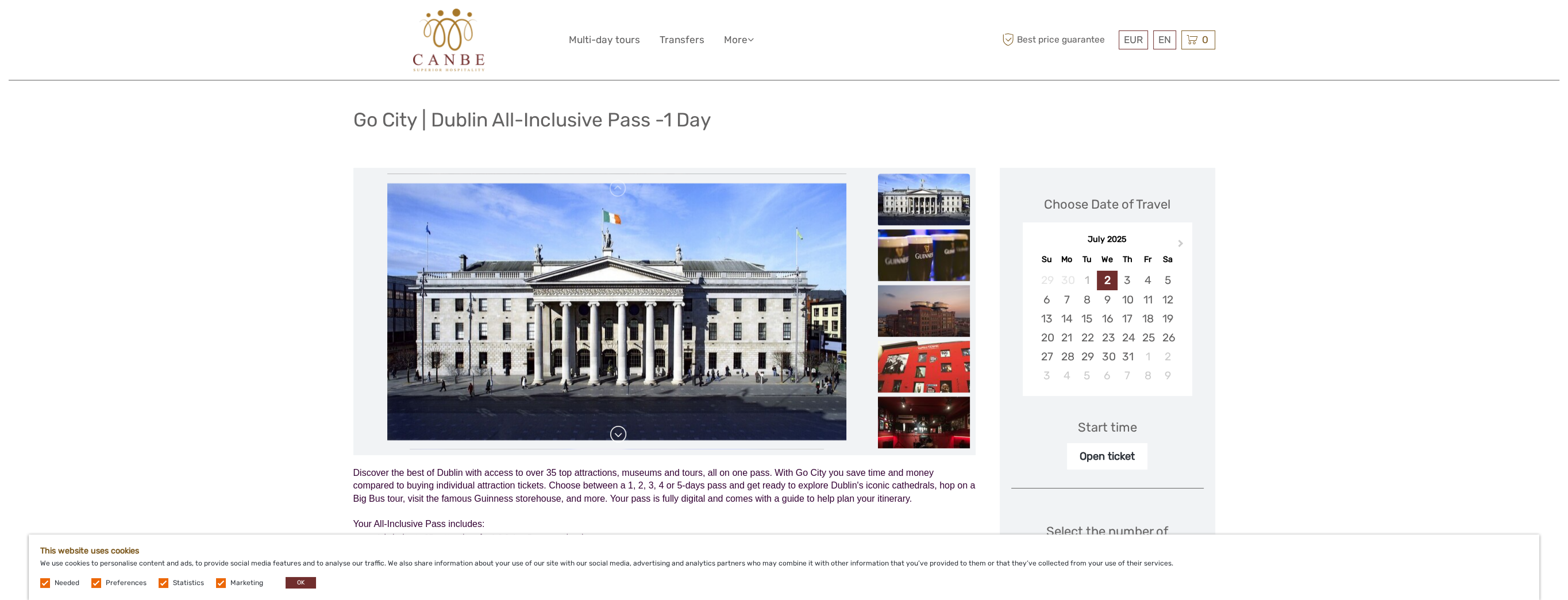 click at bounding box center [618, 434] 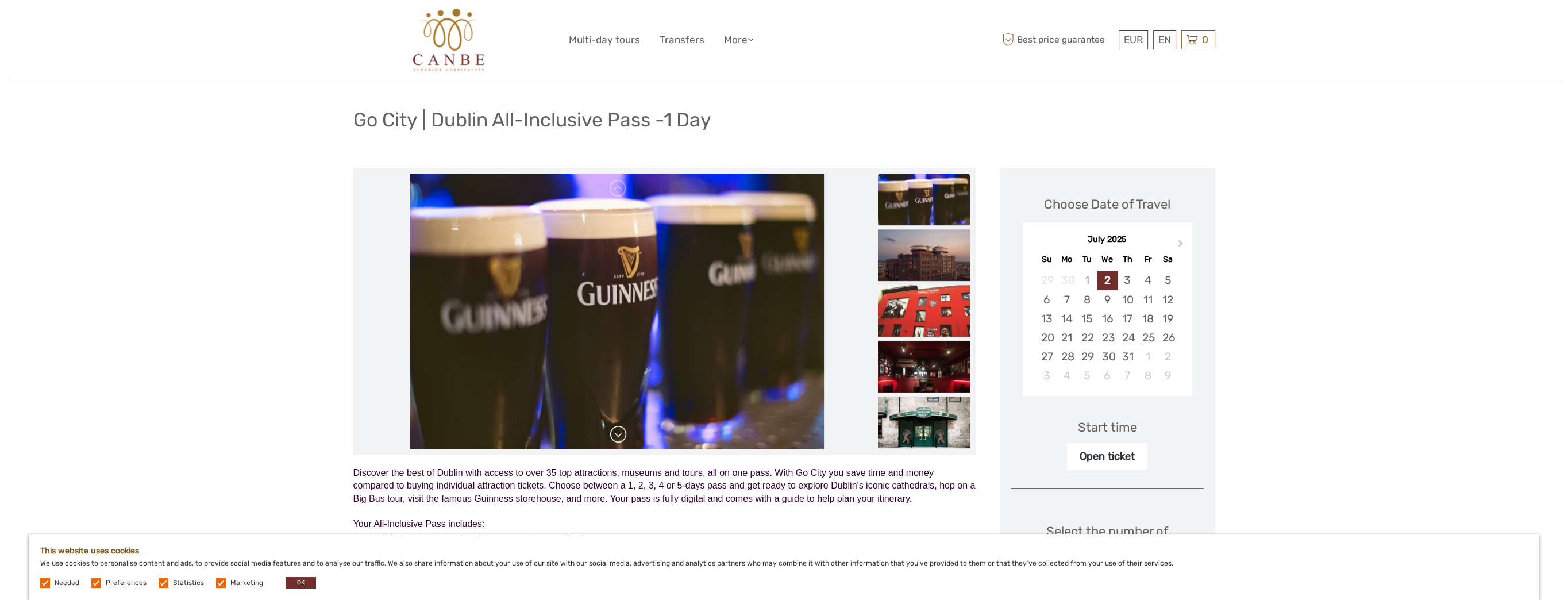 click at bounding box center [618, 434] 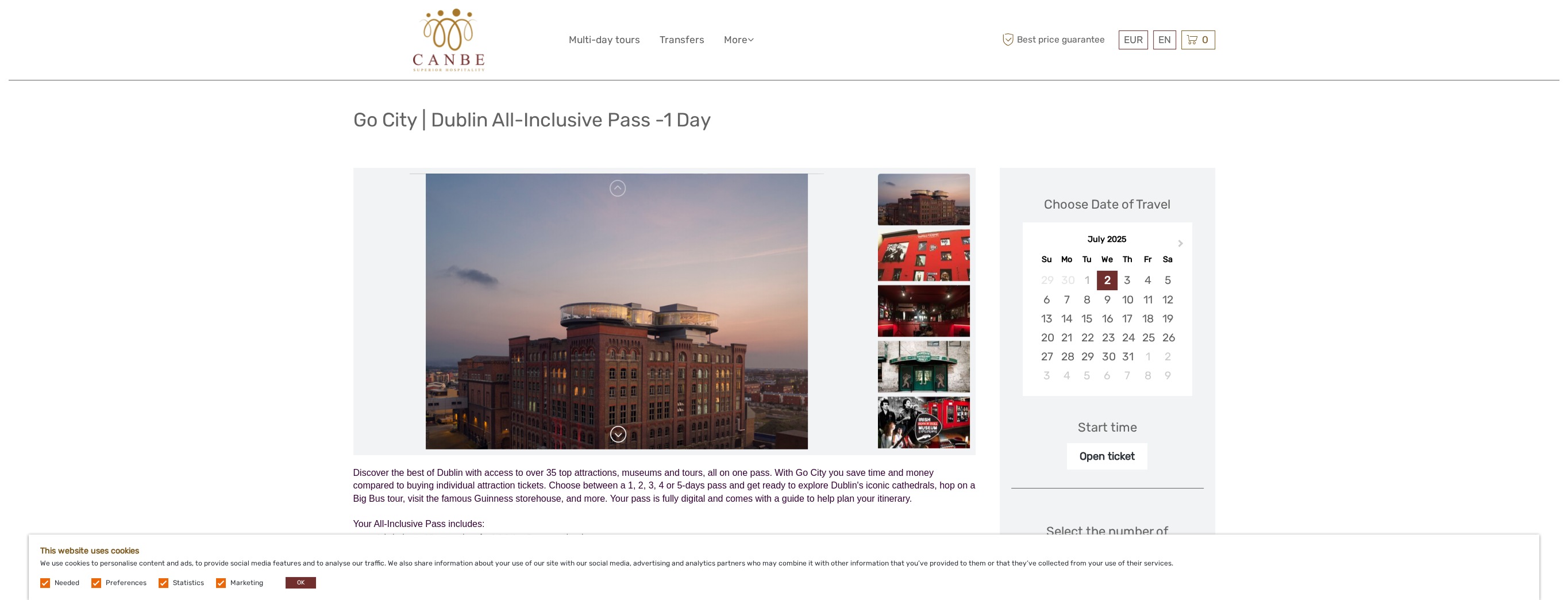 click at bounding box center (618, 434) 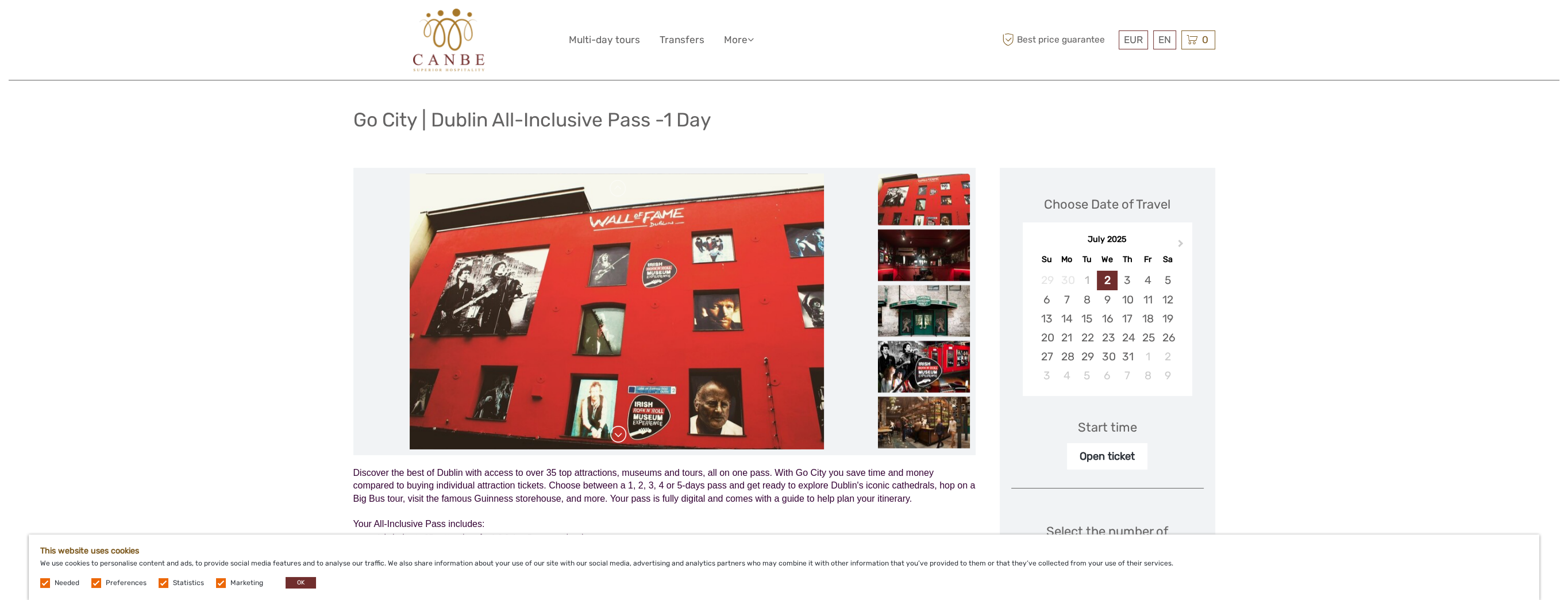 click at bounding box center (618, 434) 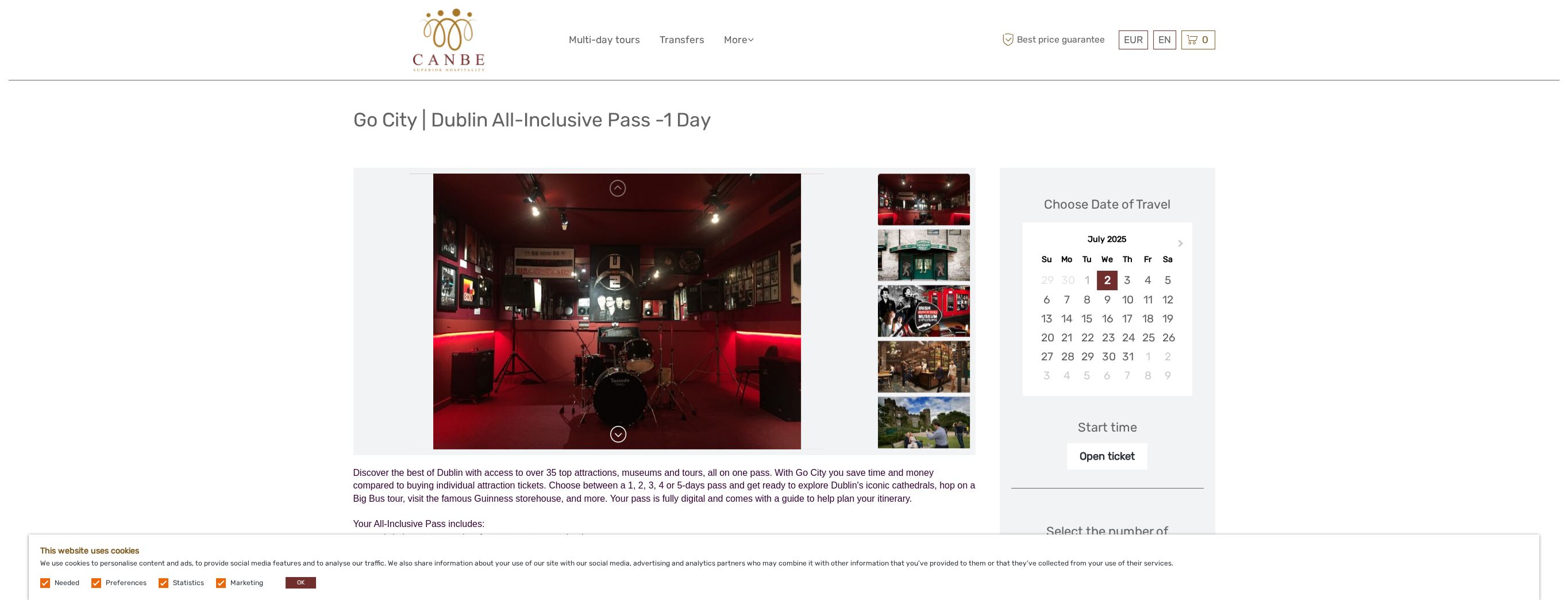 click at bounding box center [618, 434] 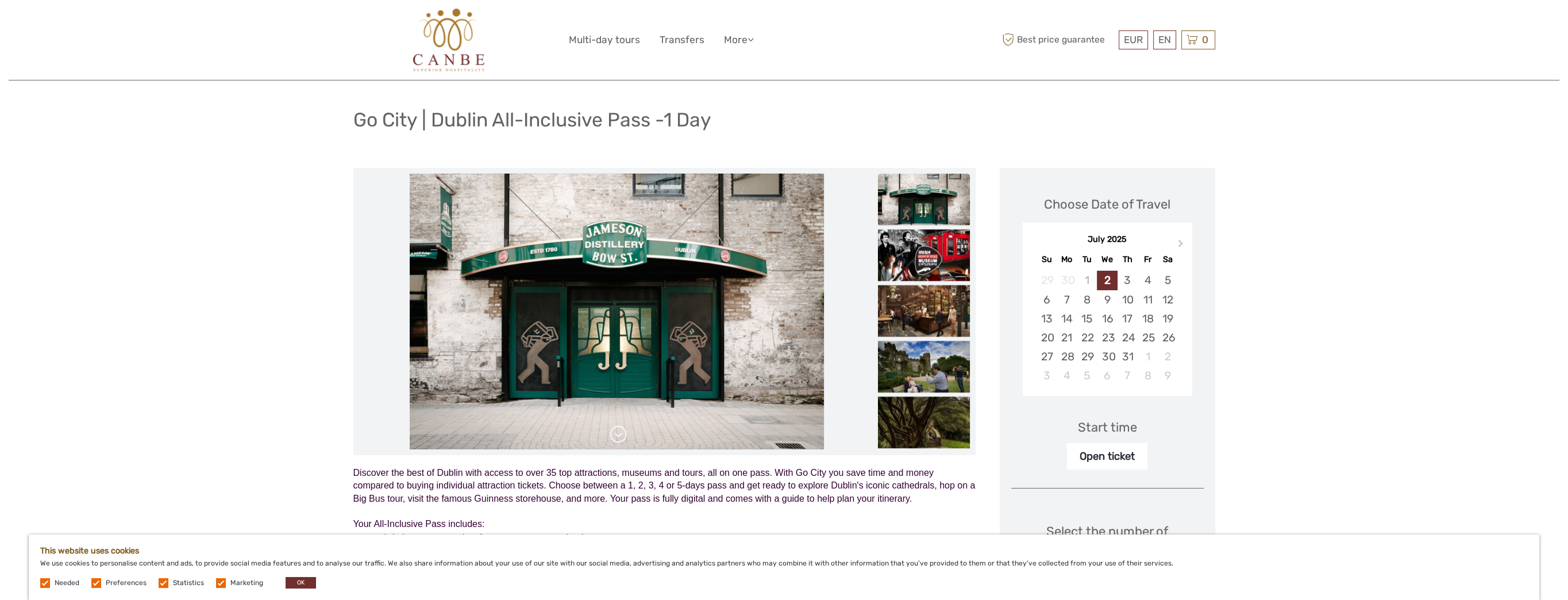 click at bounding box center [618, 434] 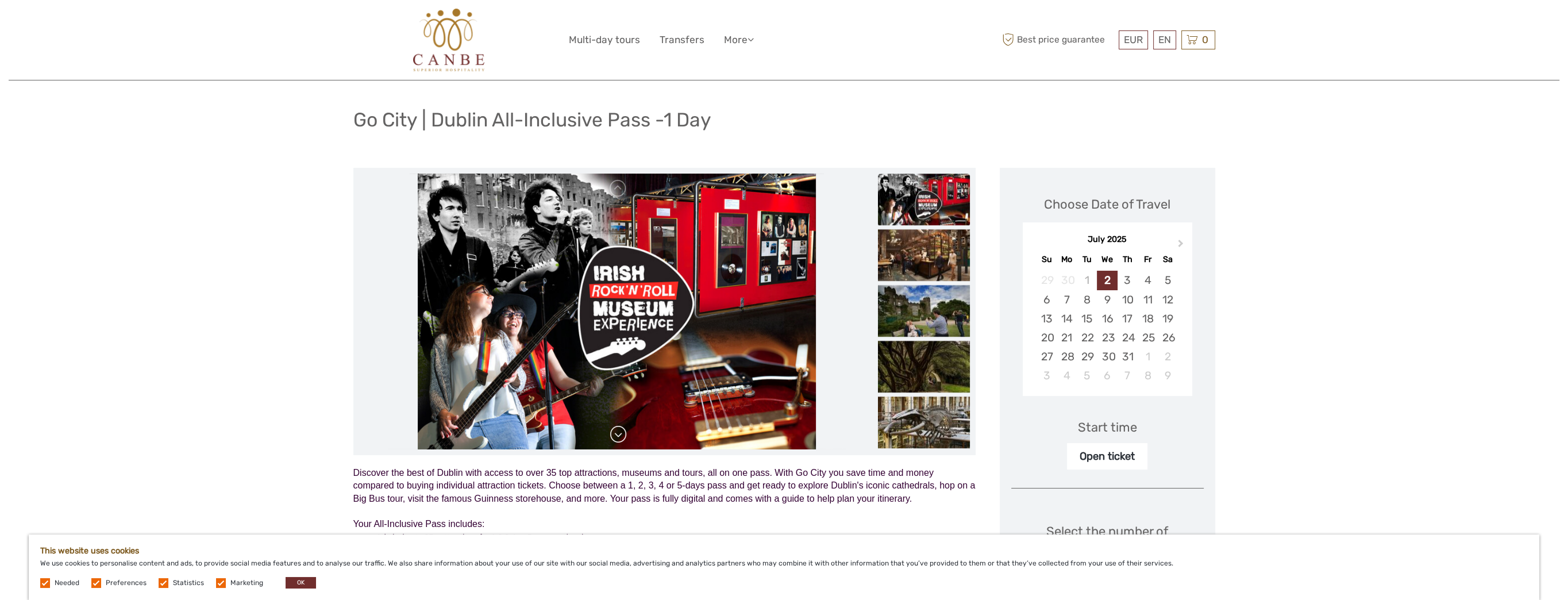 click at bounding box center [618, 434] 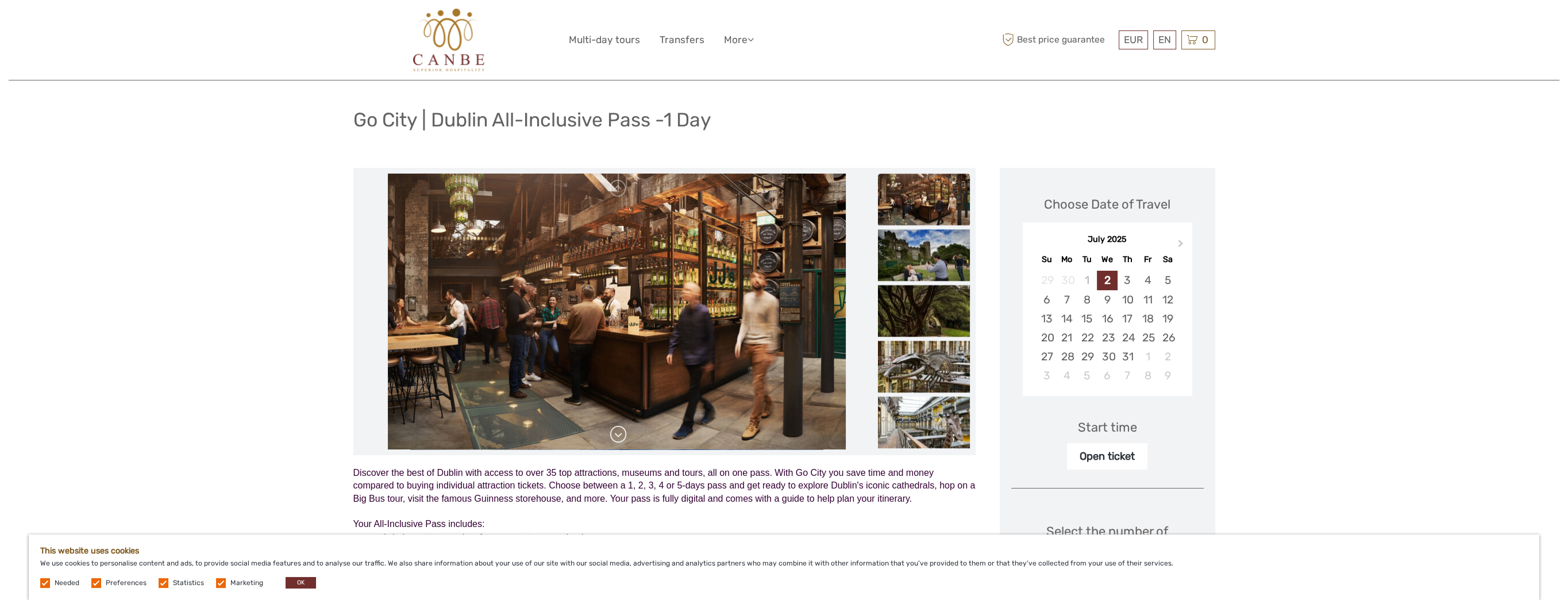 click at bounding box center [618, 434] 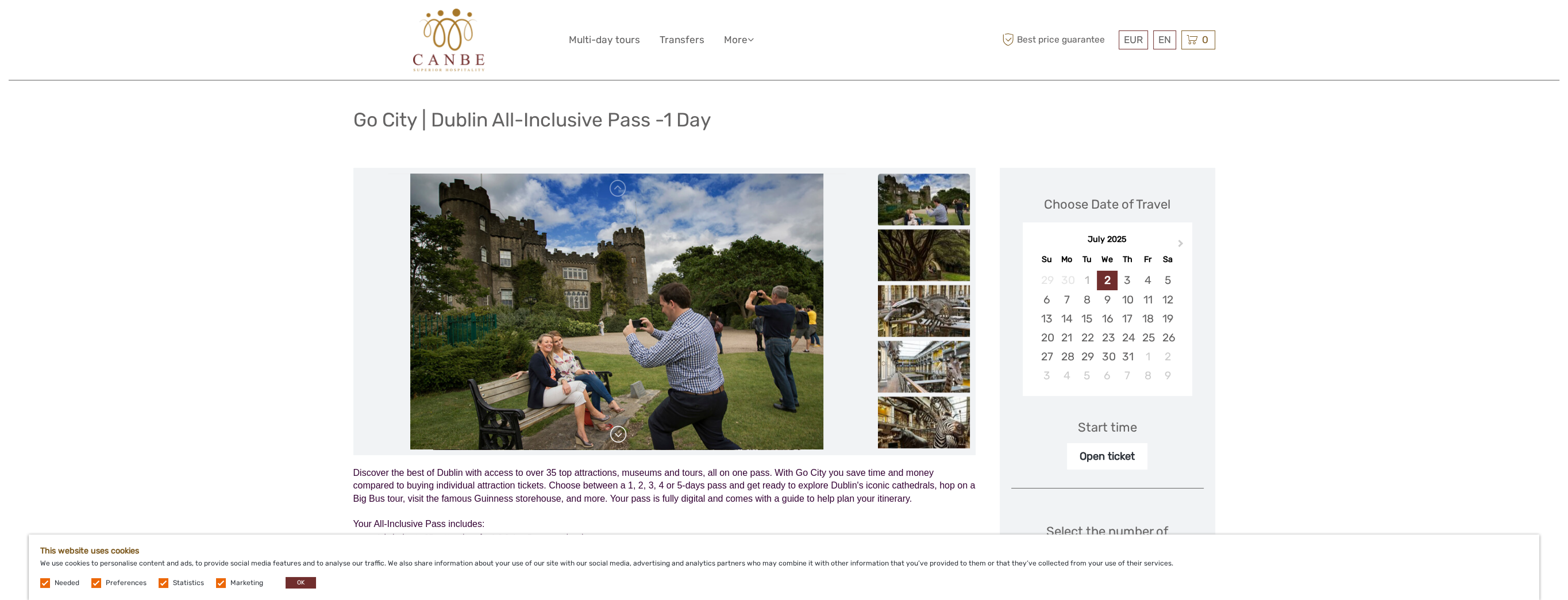 click at bounding box center (618, 434) 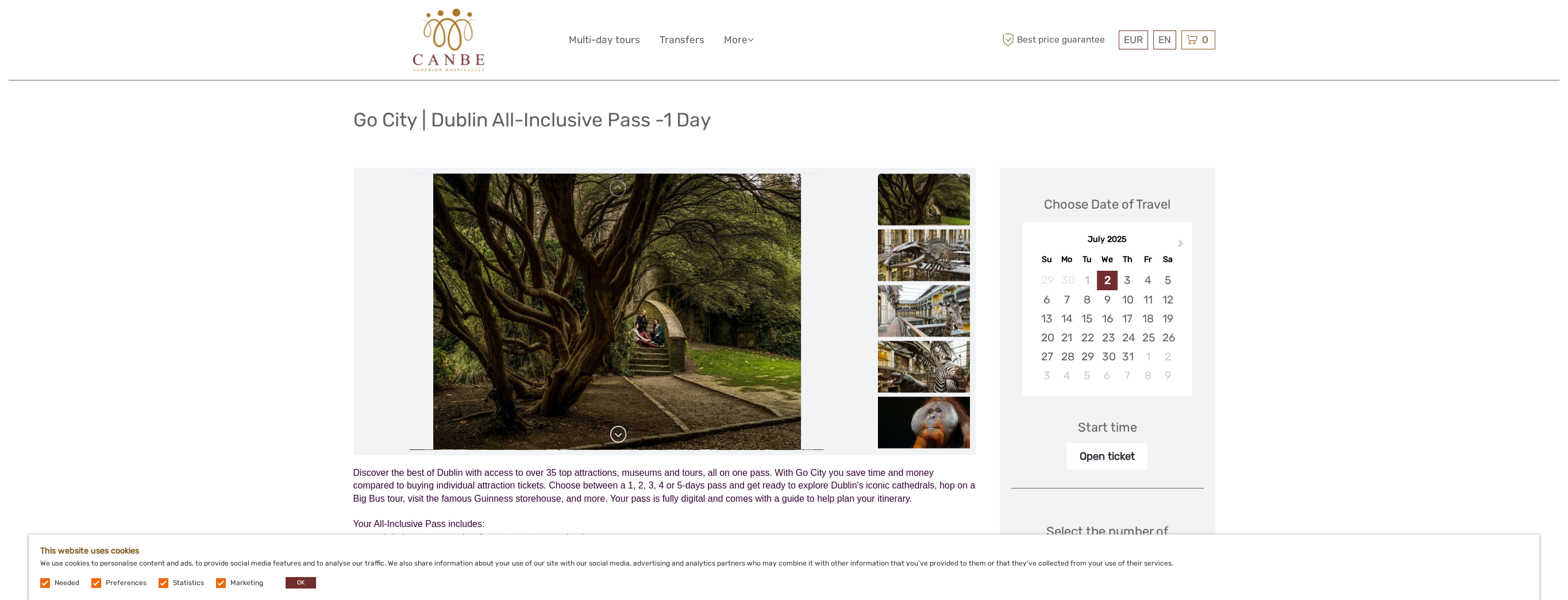 click at bounding box center [618, 434] 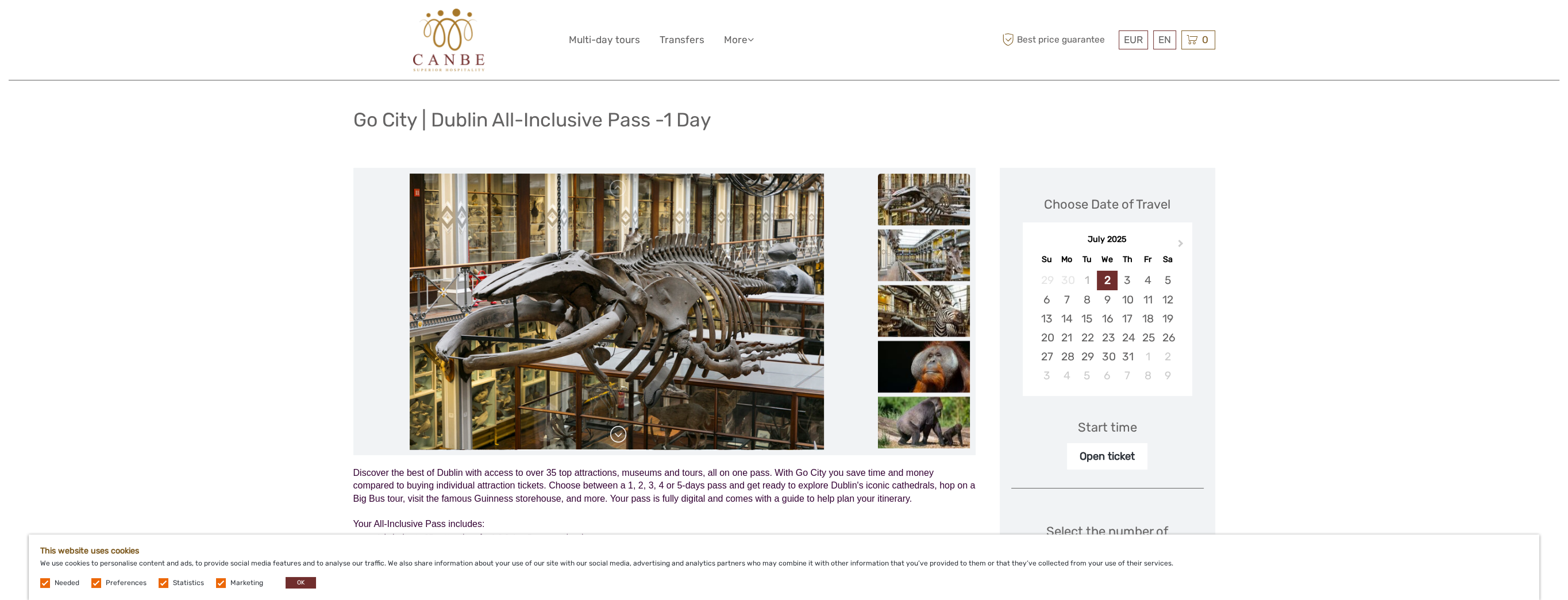 click at bounding box center (618, 434) 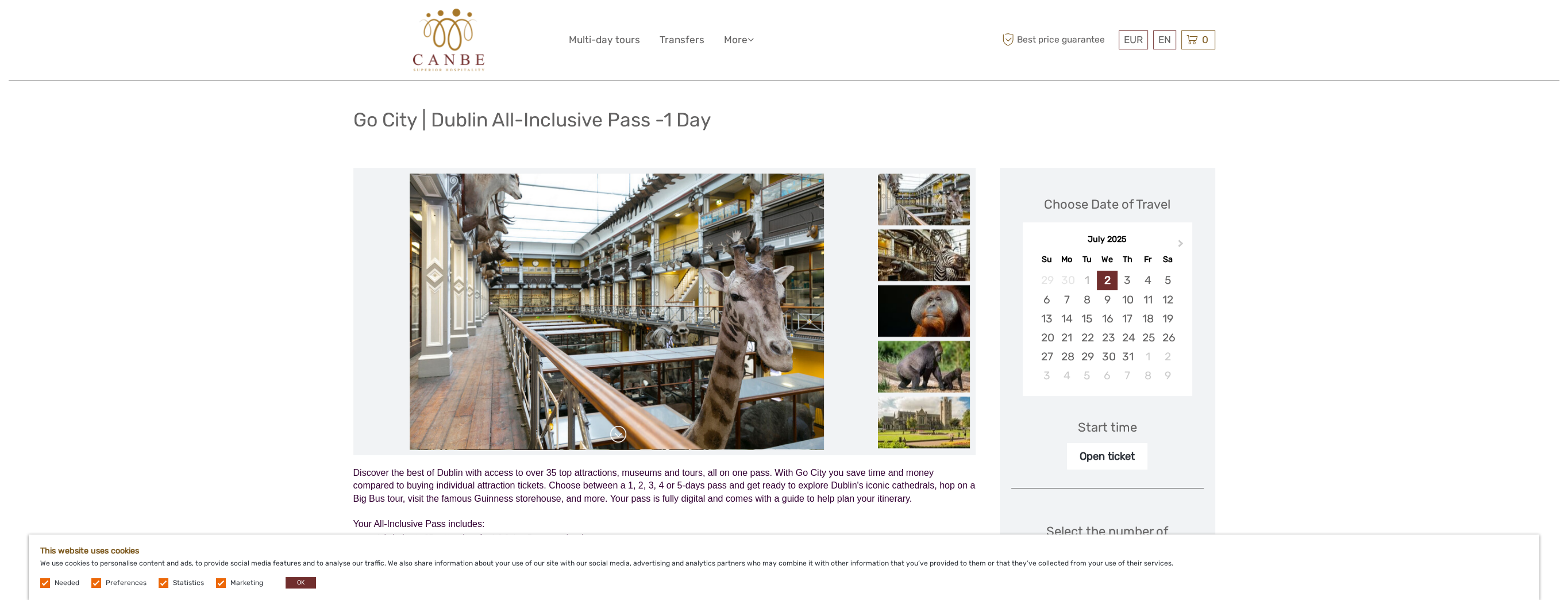 click at bounding box center (618, 434) 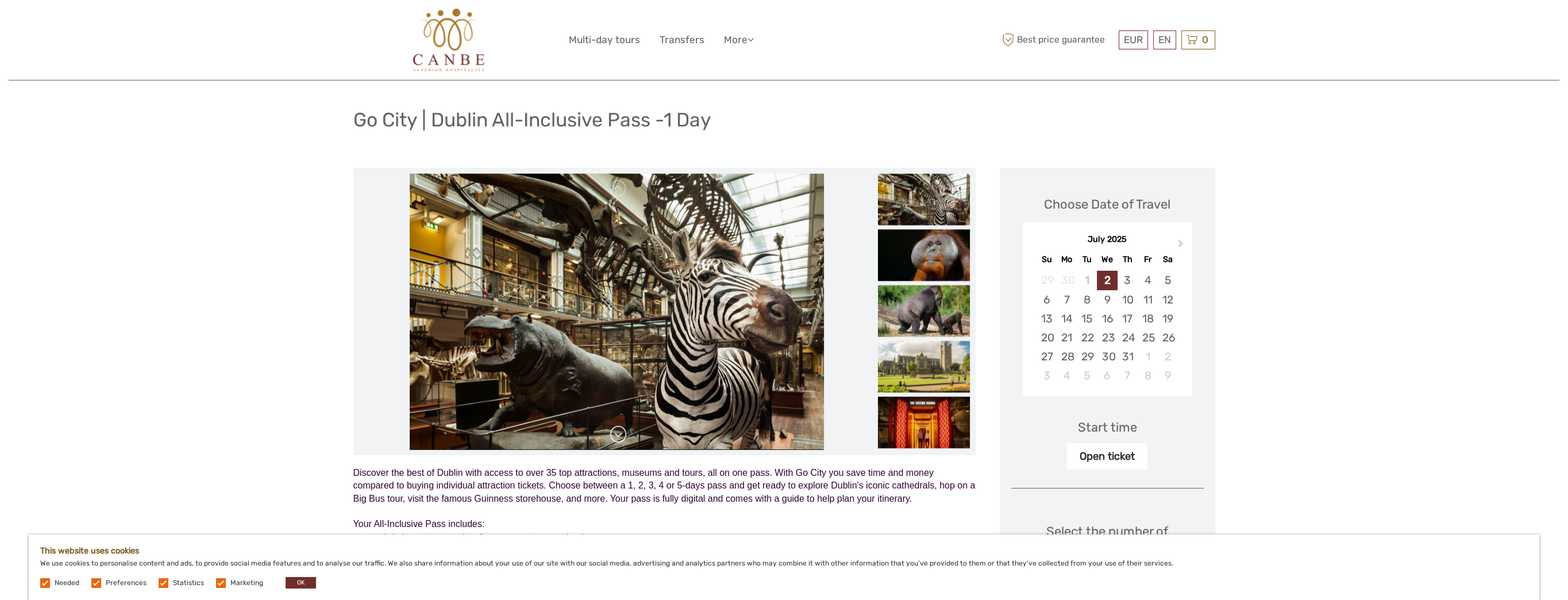 click at bounding box center (618, 434) 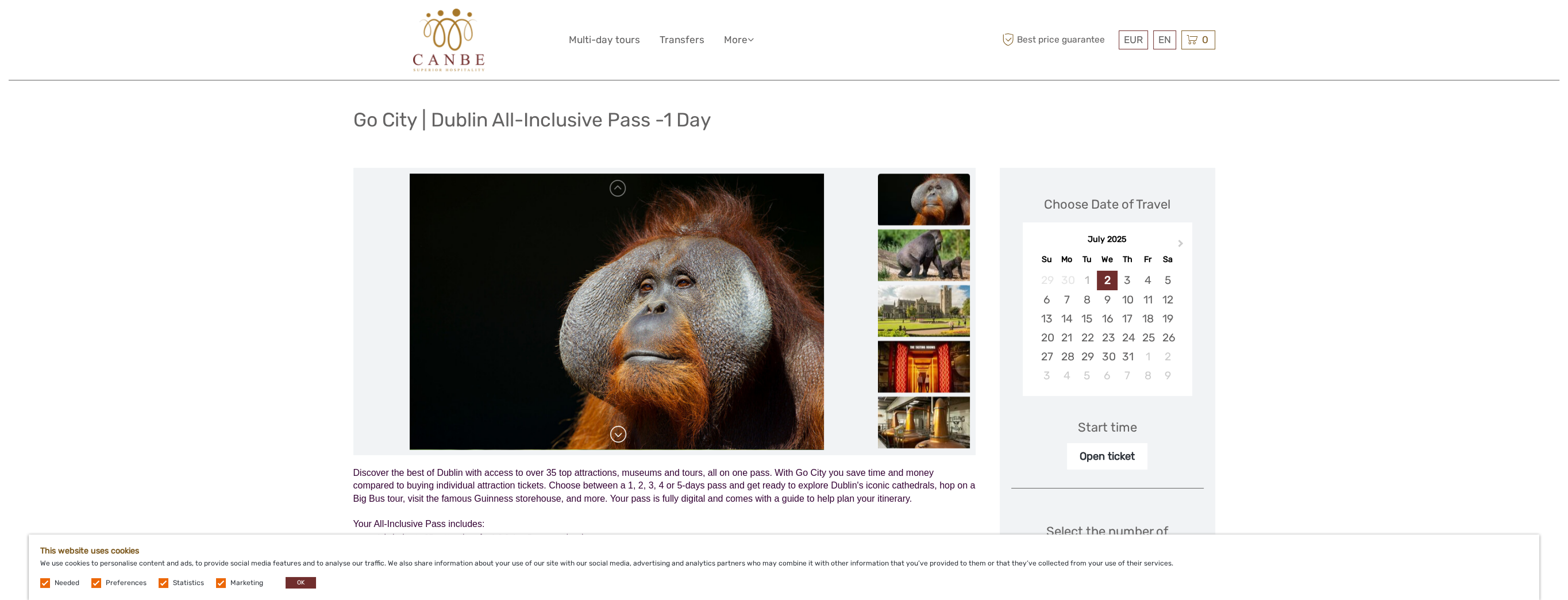 click at bounding box center [618, 434] 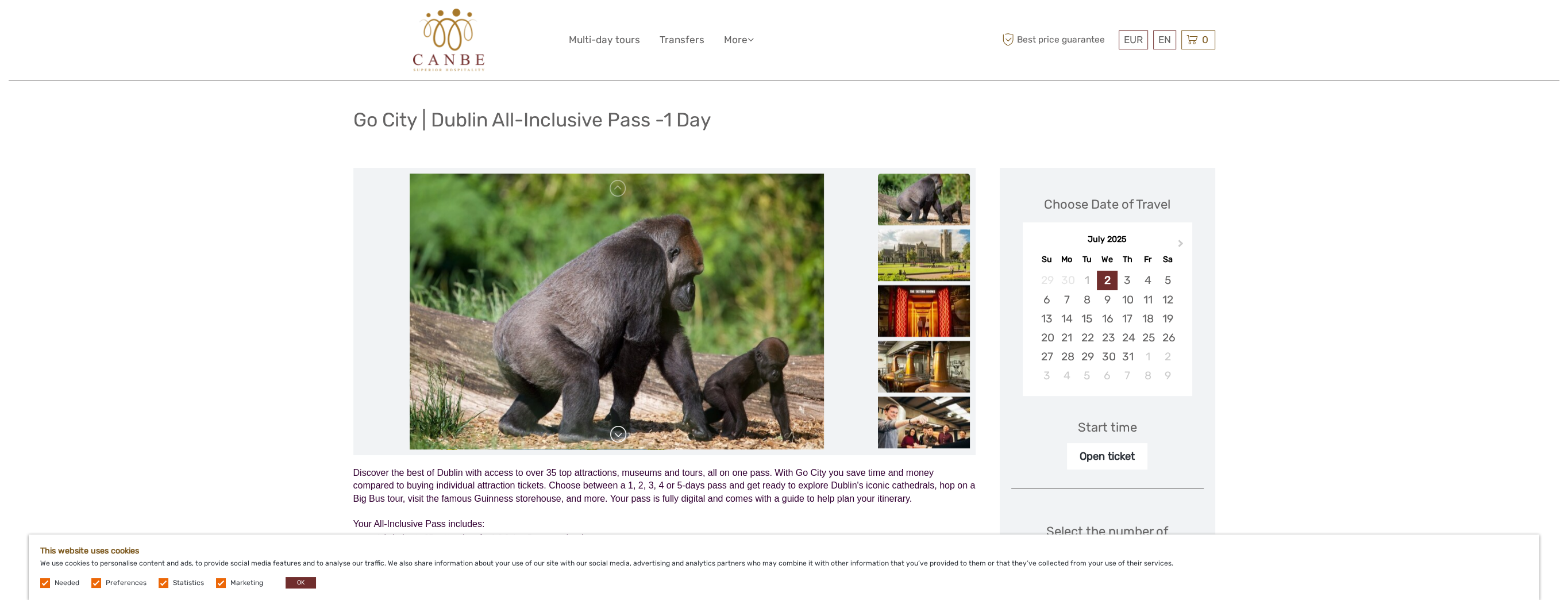 click at bounding box center (618, 434) 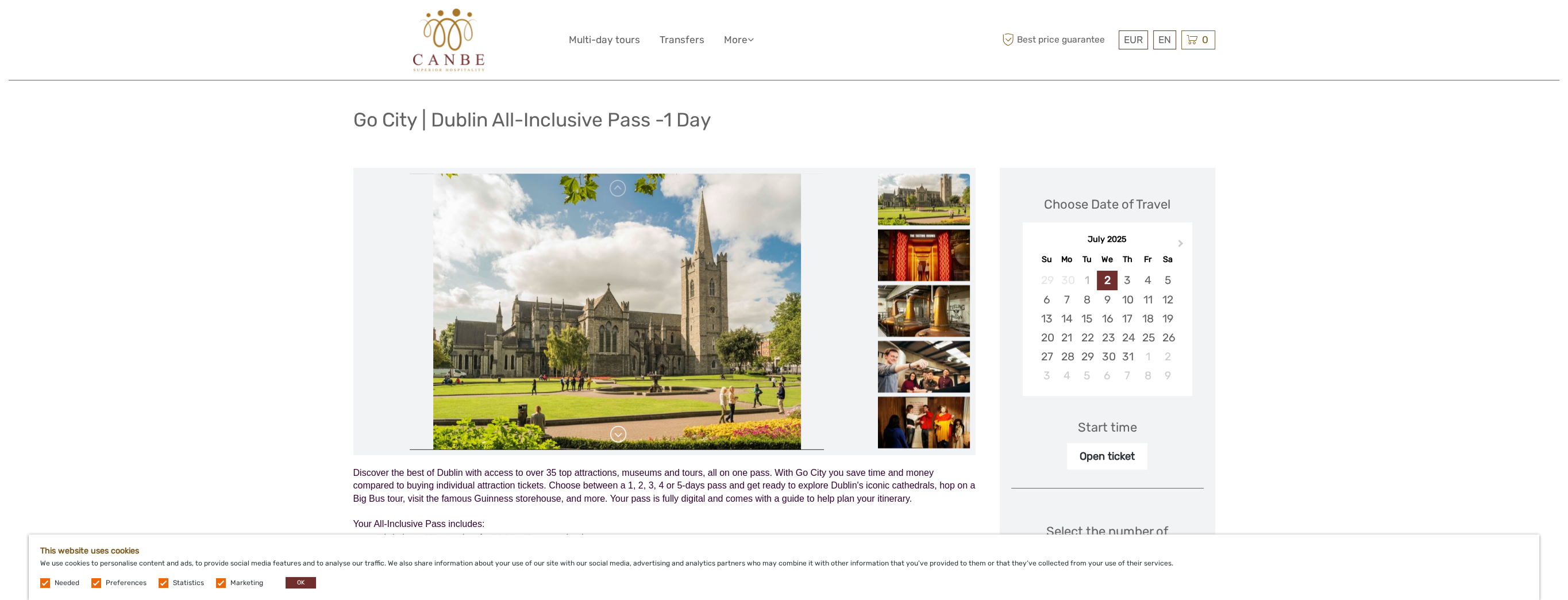 click at bounding box center (618, 434) 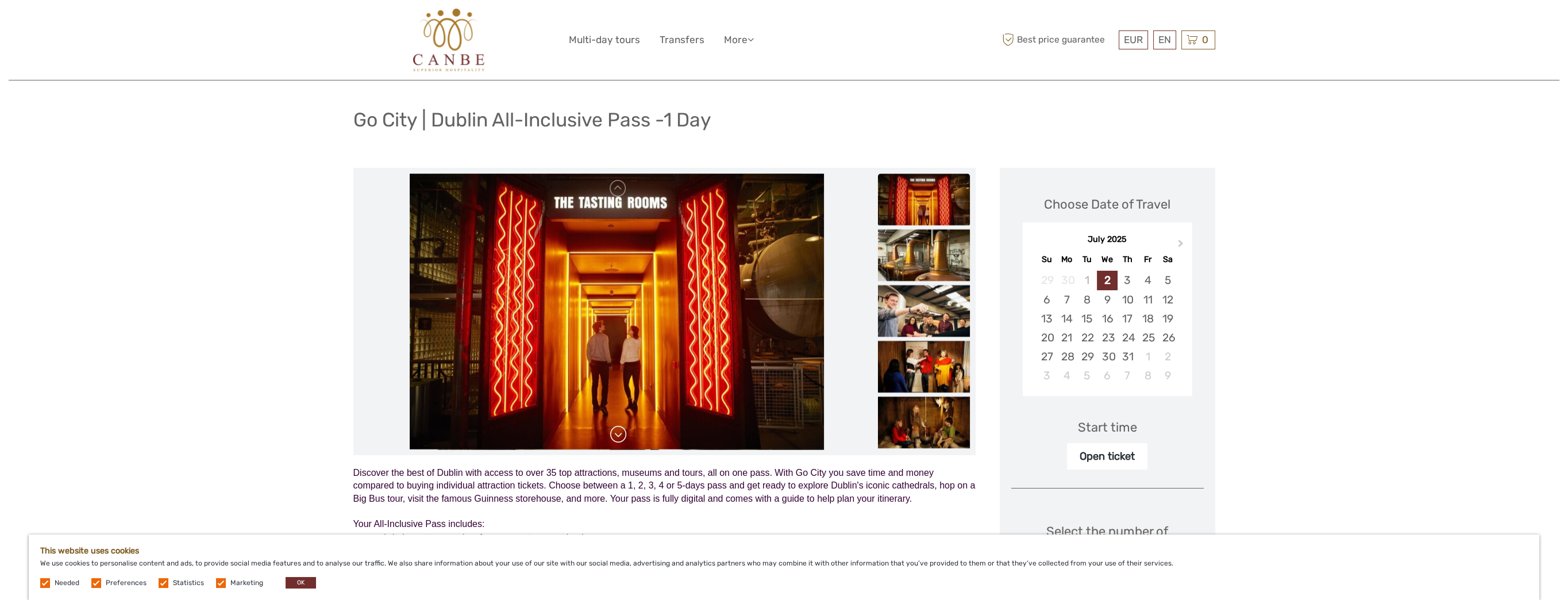 click at bounding box center (618, 434) 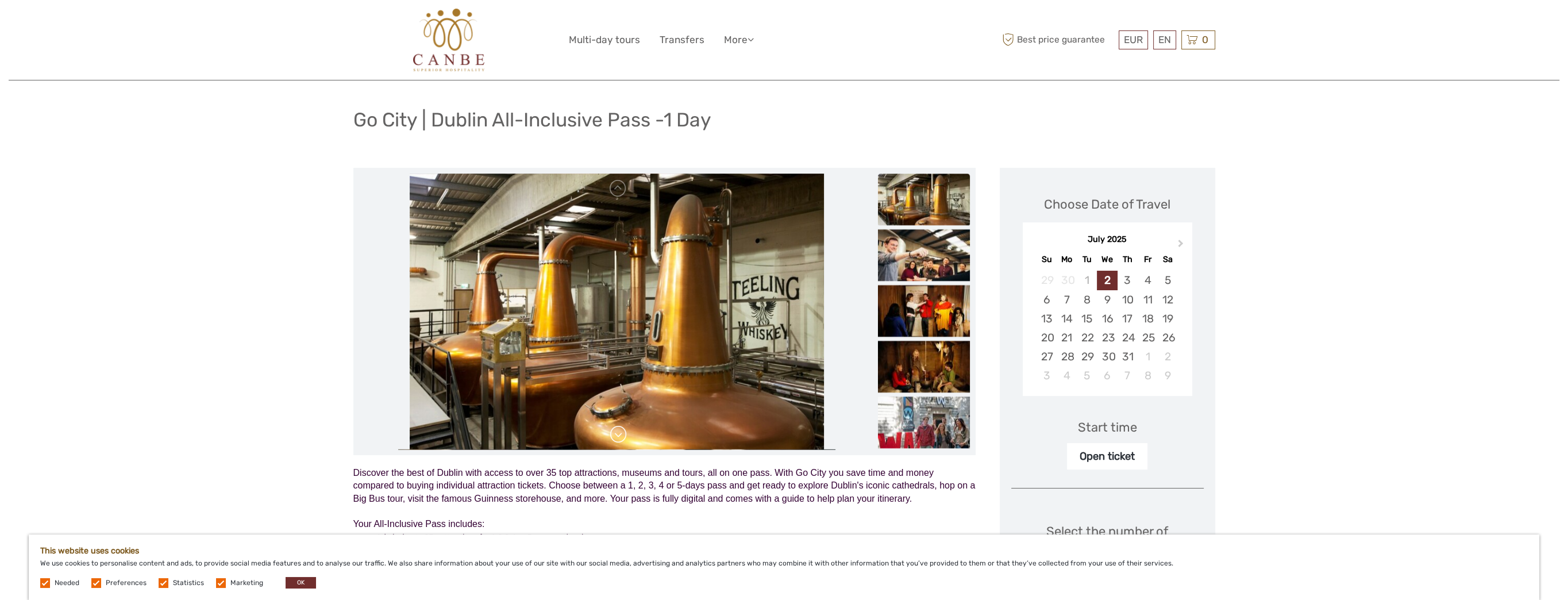 click at bounding box center (618, 434) 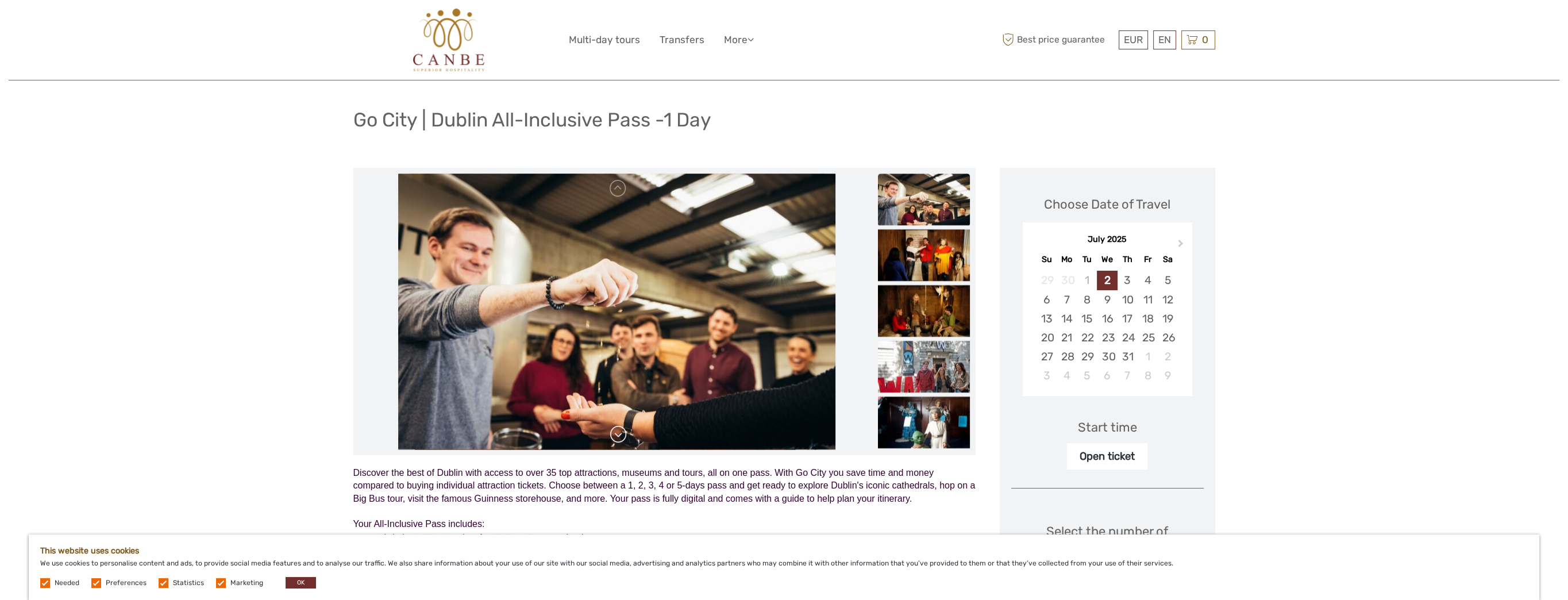 click at bounding box center [618, 434] 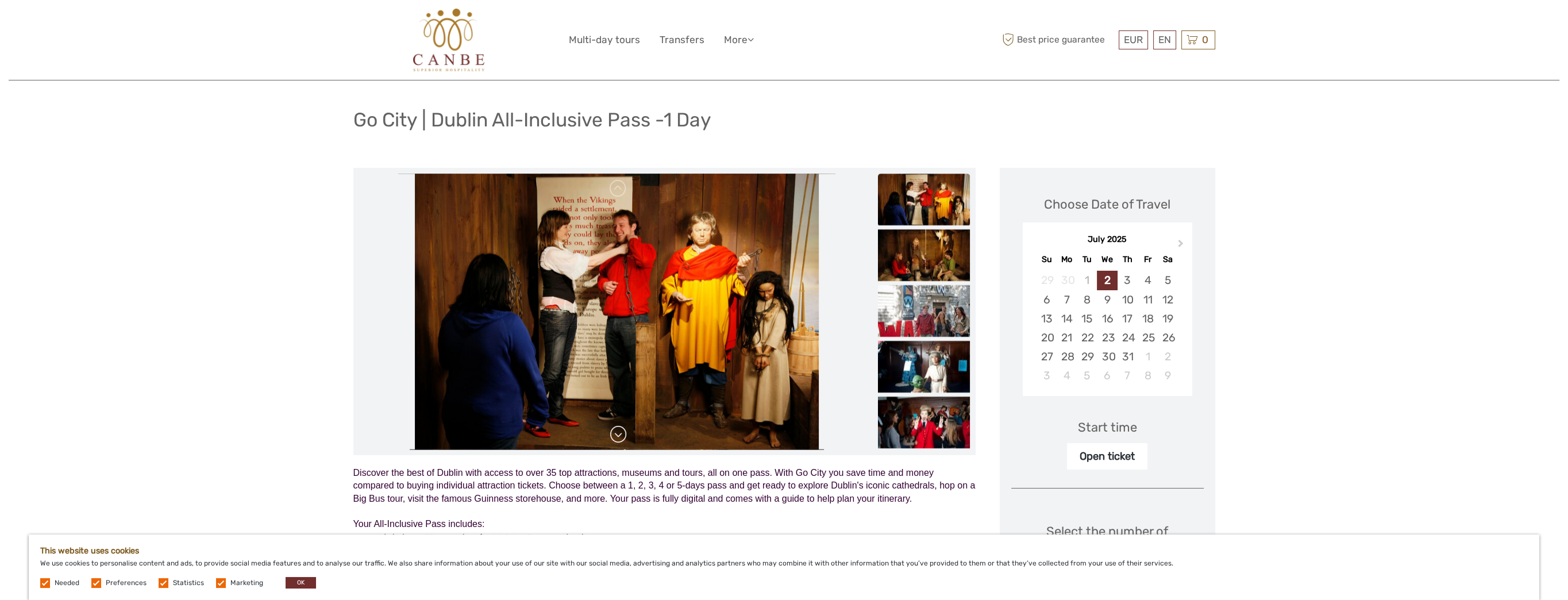 click at bounding box center (618, 434) 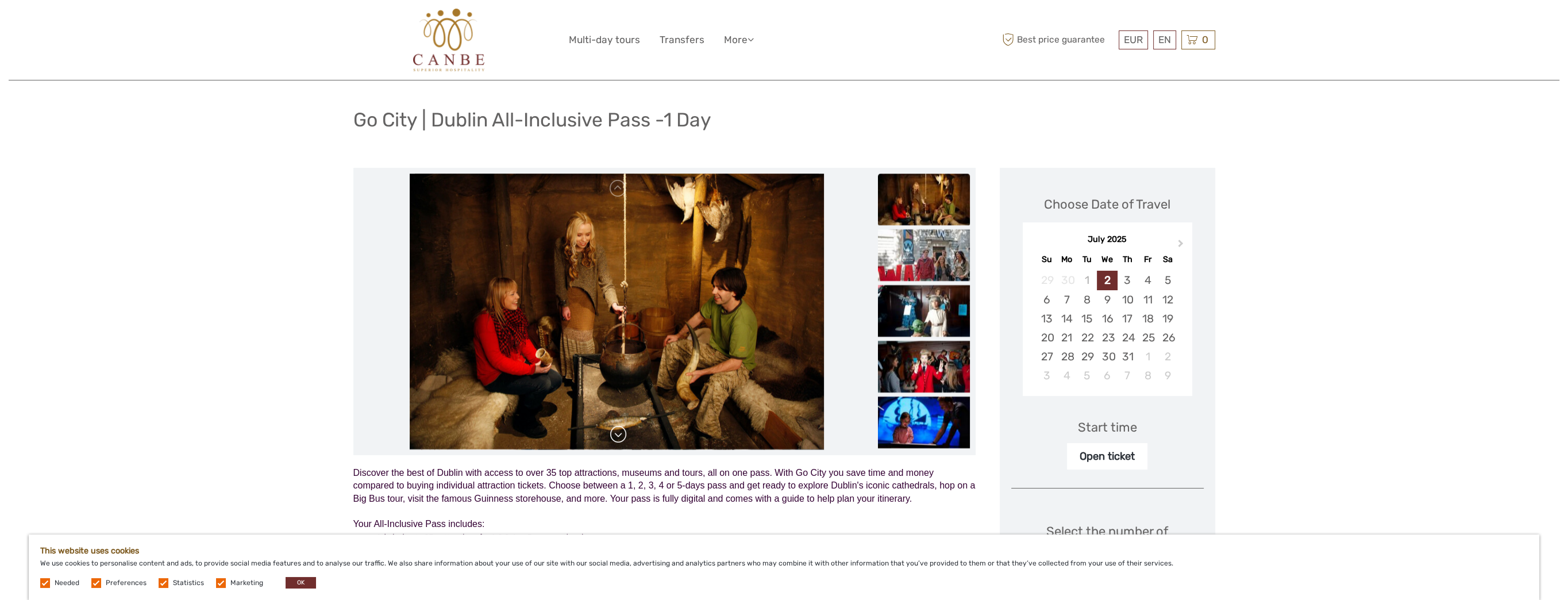 click at bounding box center (618, 434) 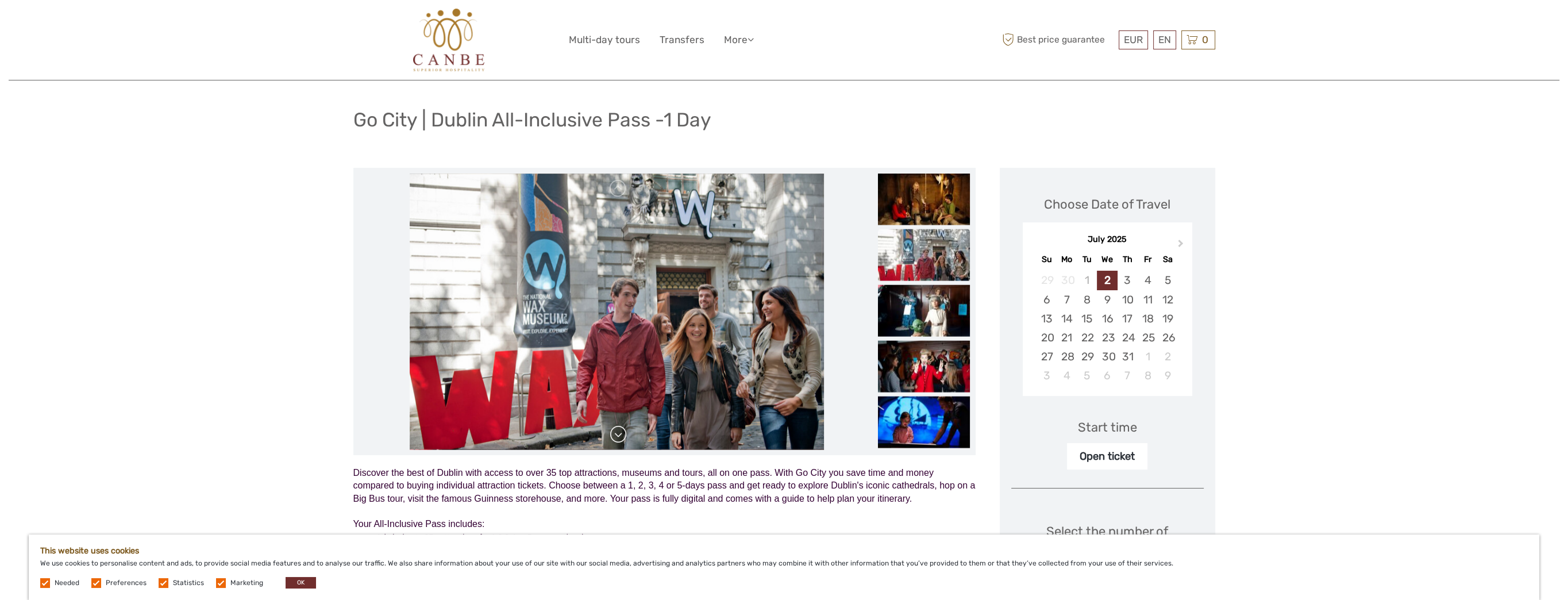 click at bounding box center [618, 434] 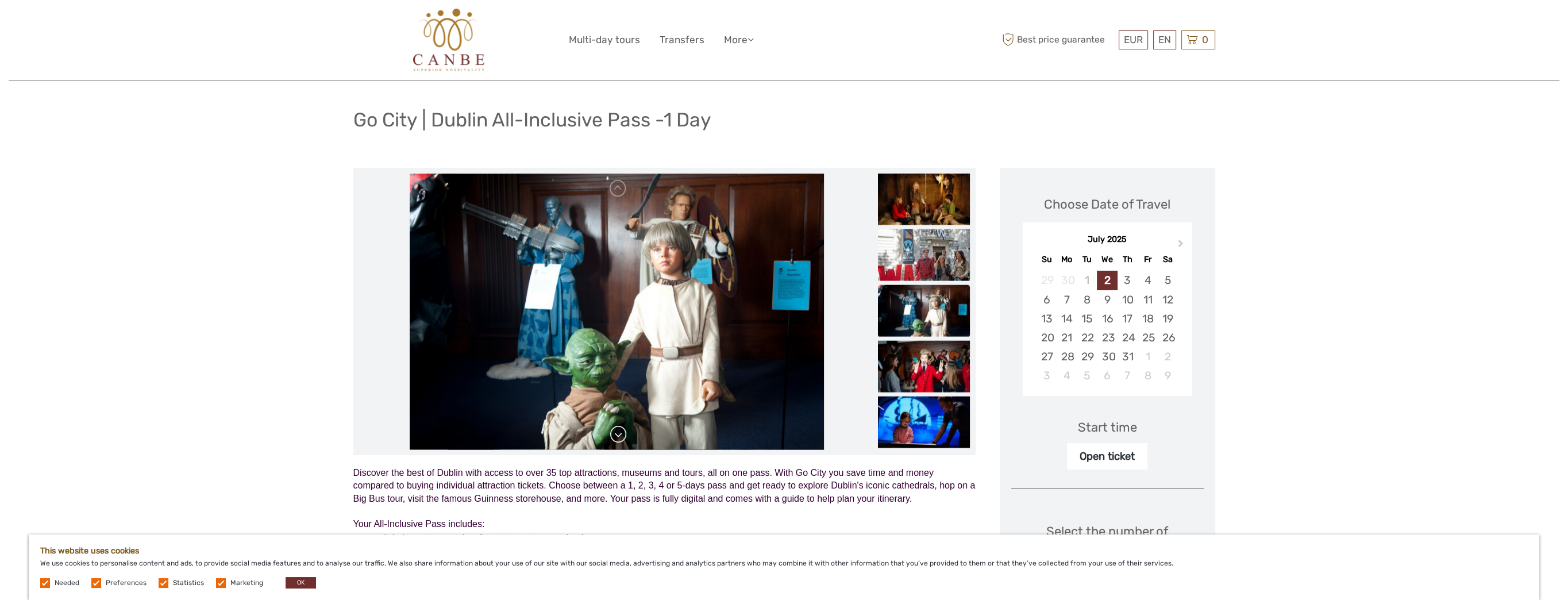click at bounding box center [618, 434] 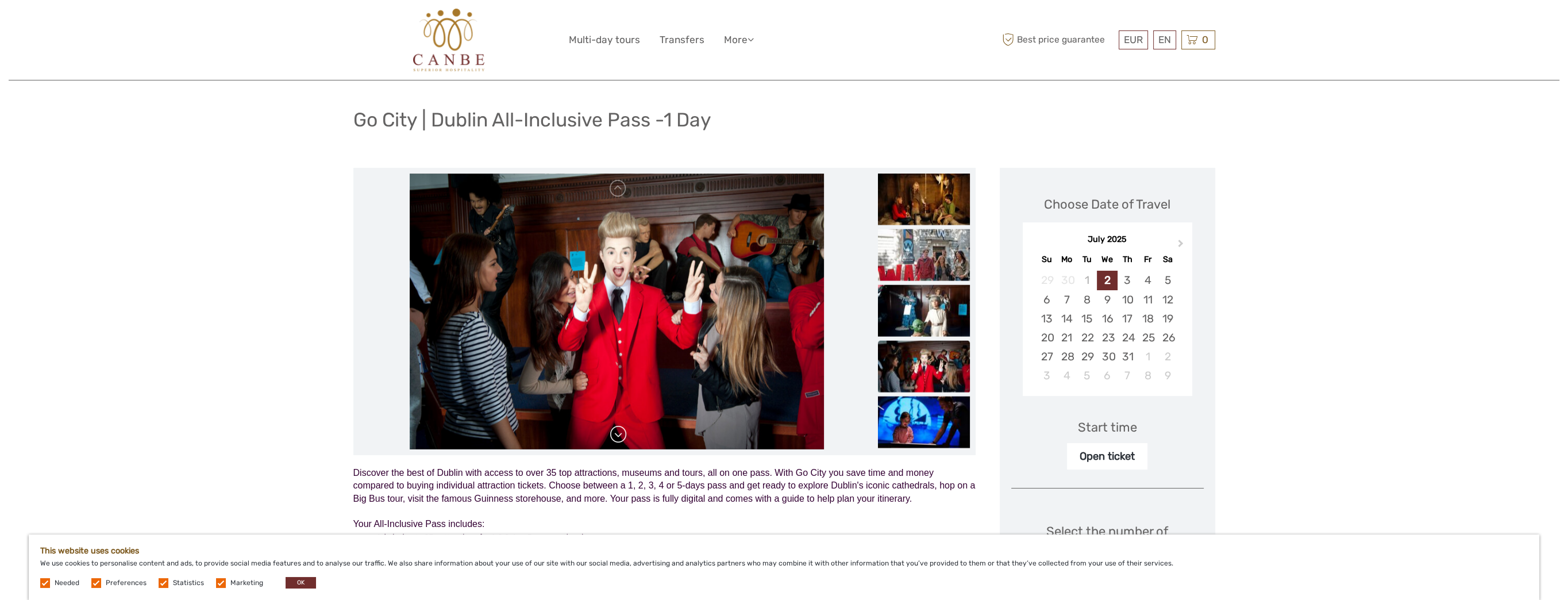 click at bounding box center (618, 434) 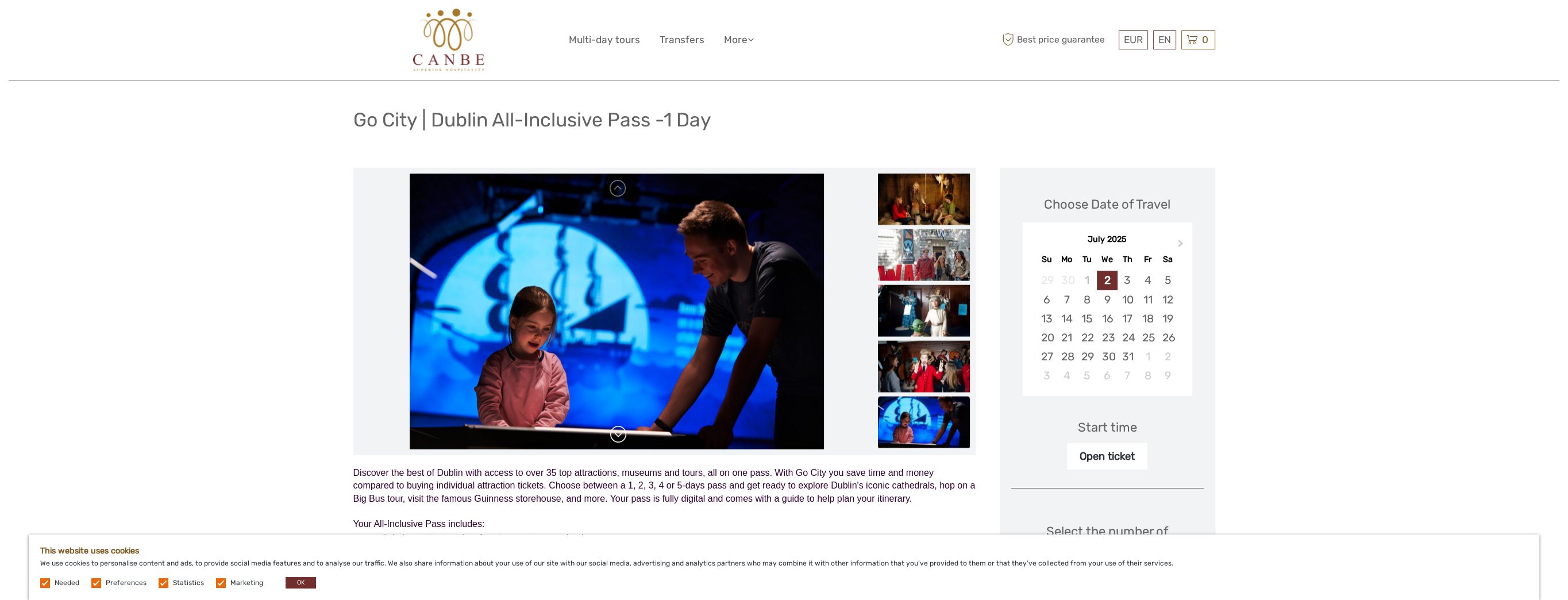 click at bounding box center (618, 434) 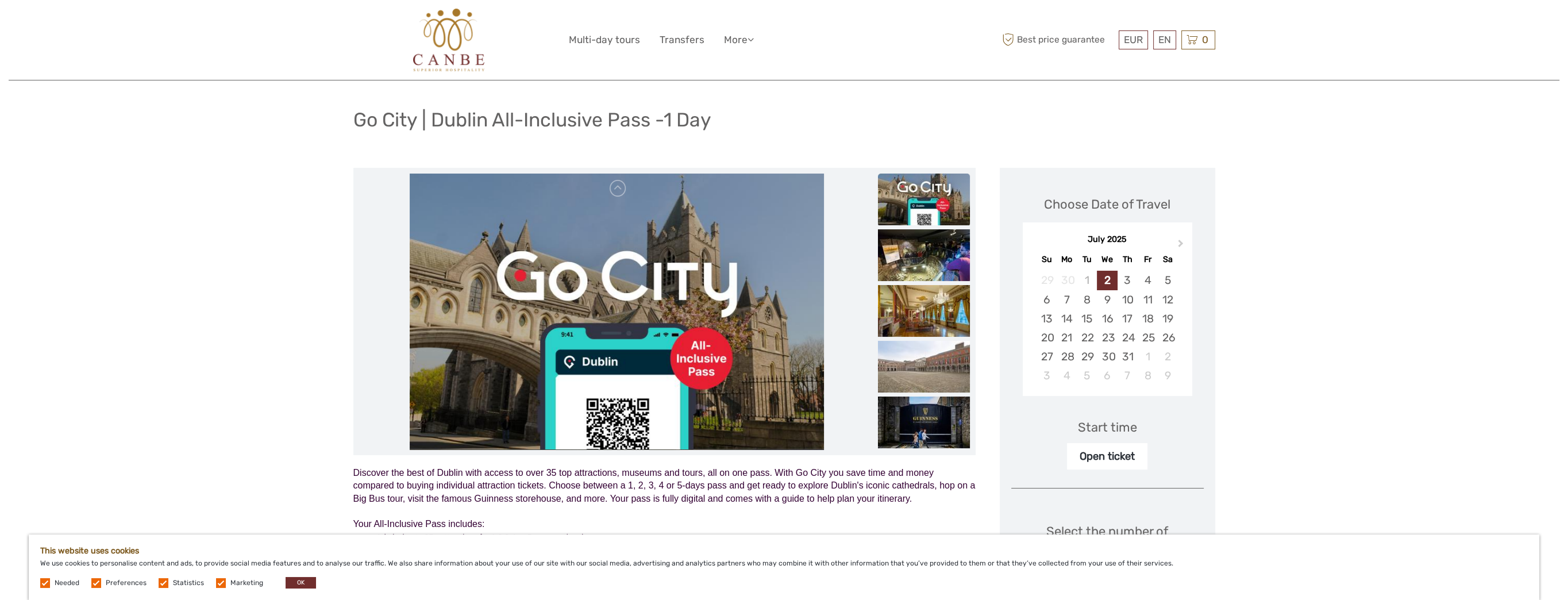 click at bounding box center (618, 434) 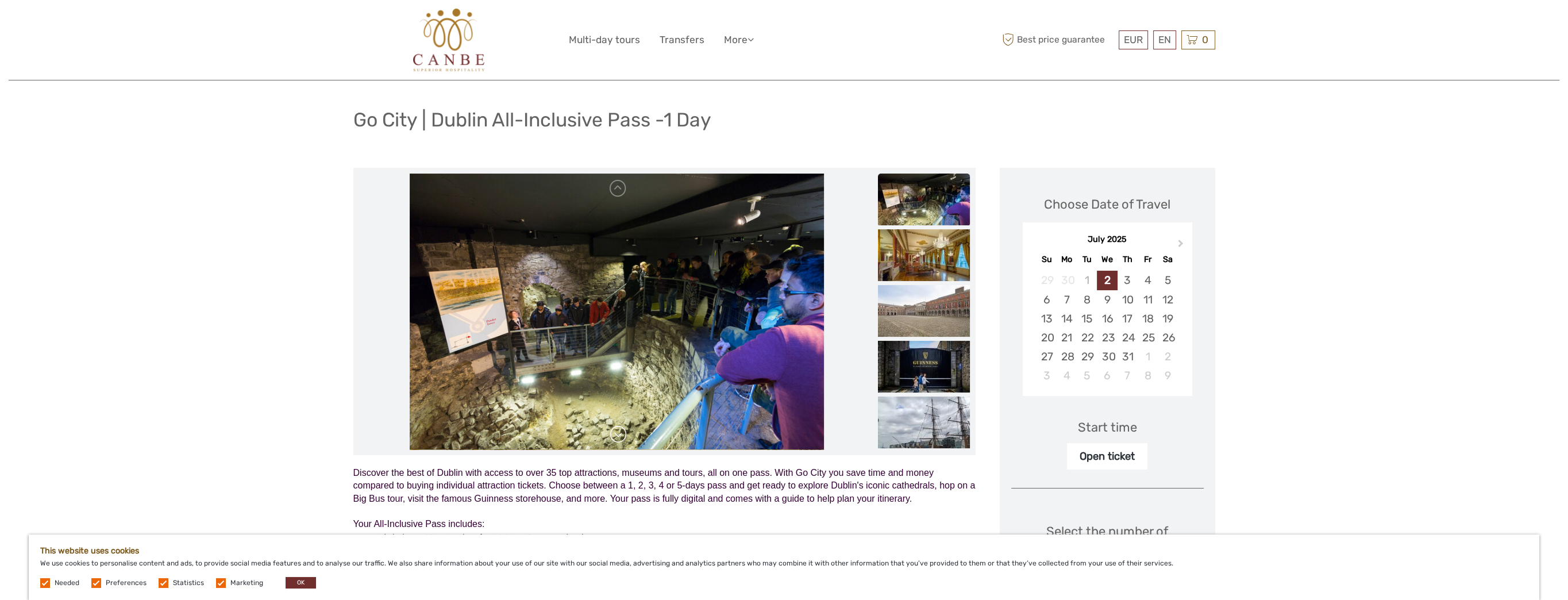 click at bounding box center (618, 434) 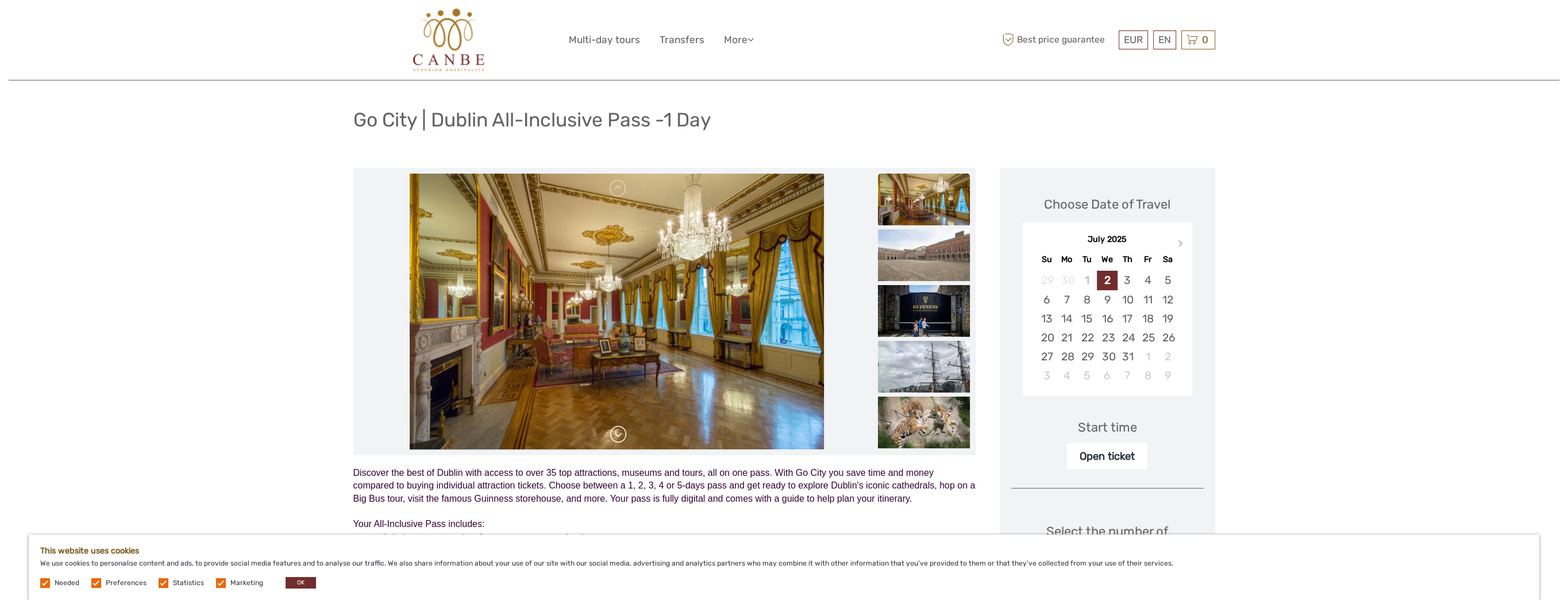click at bounding box center (618, 434) 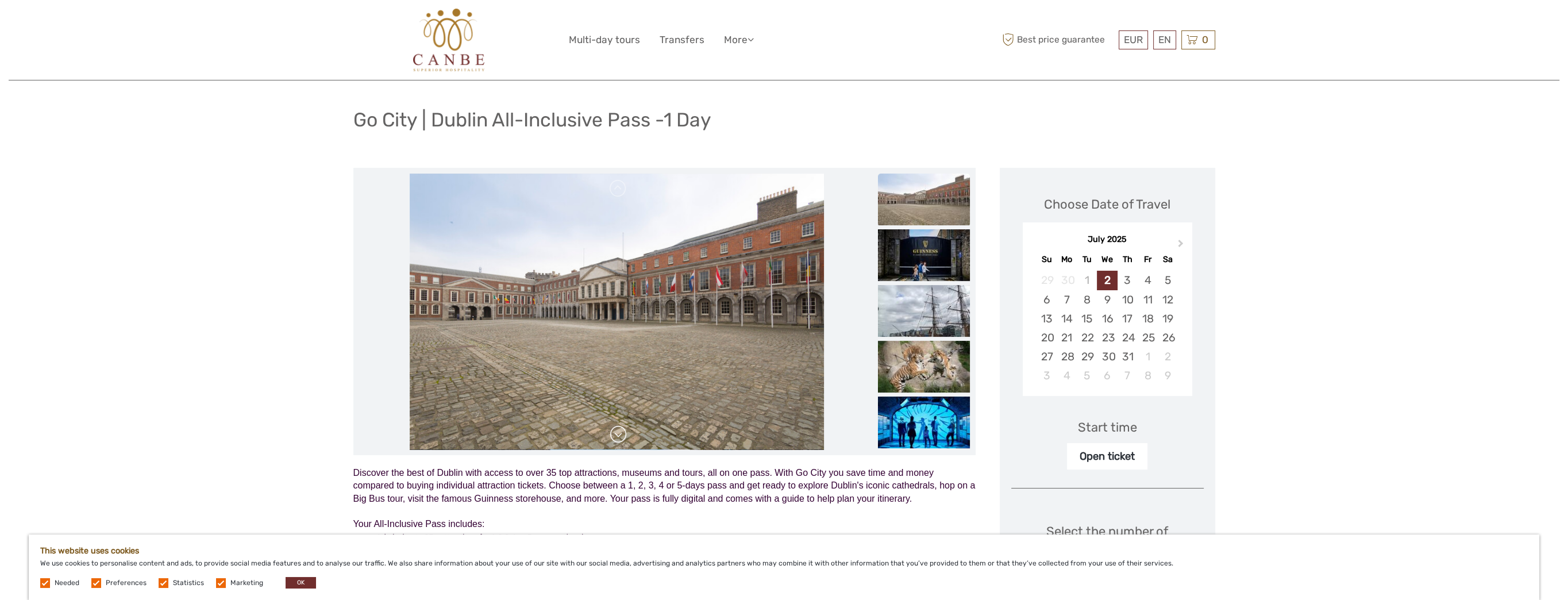 click at bounding box center [618, 434] 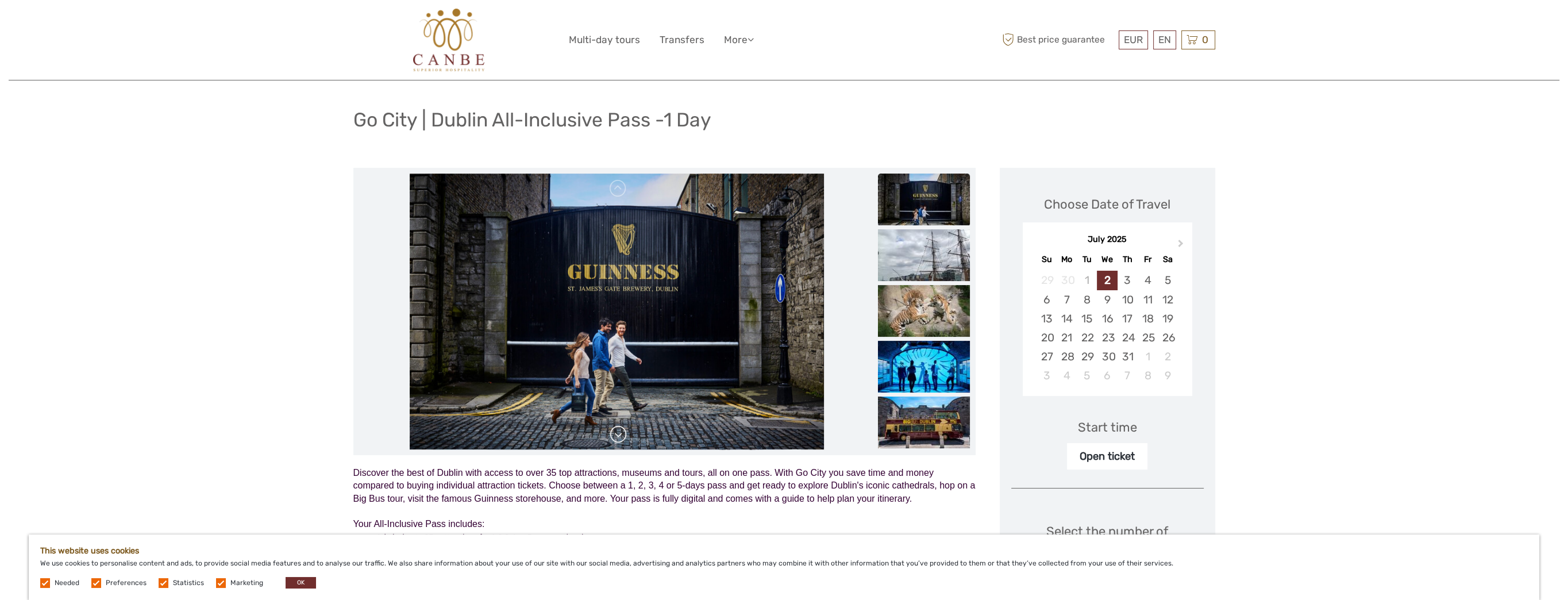 click at bounding box center [618, 434] 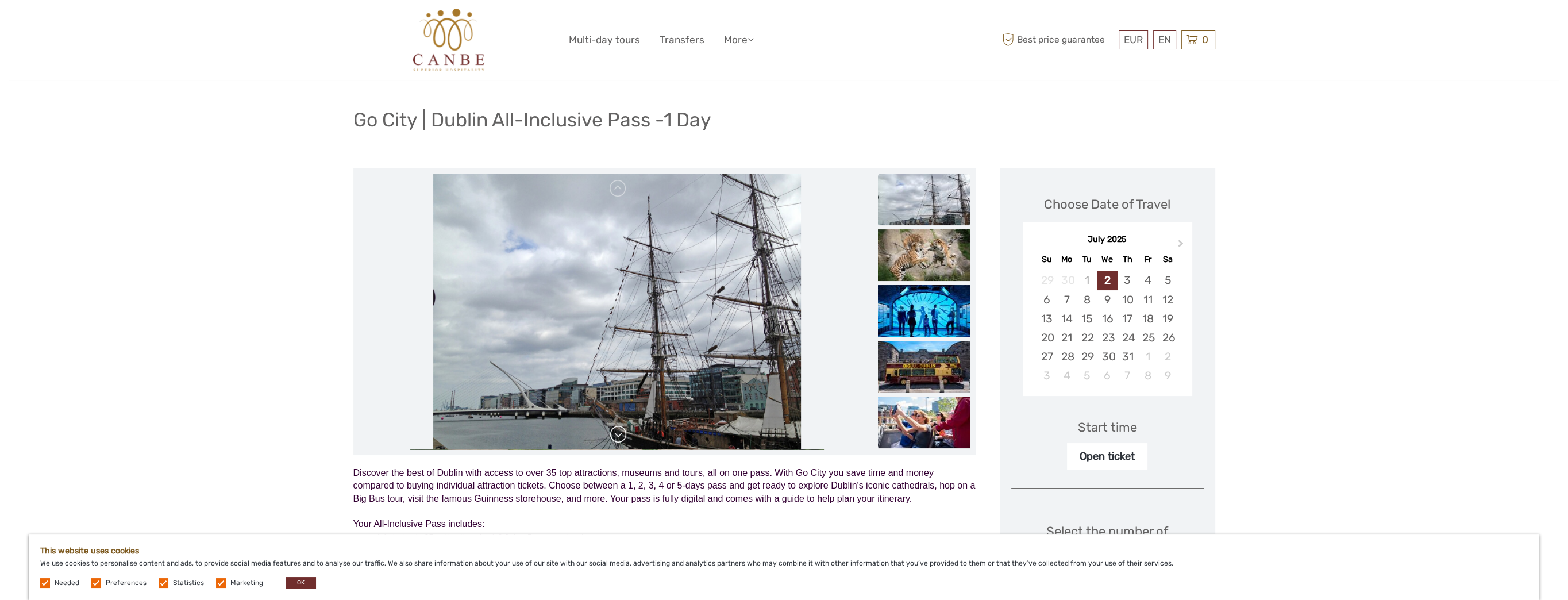 click at bounding box center [618, 434] 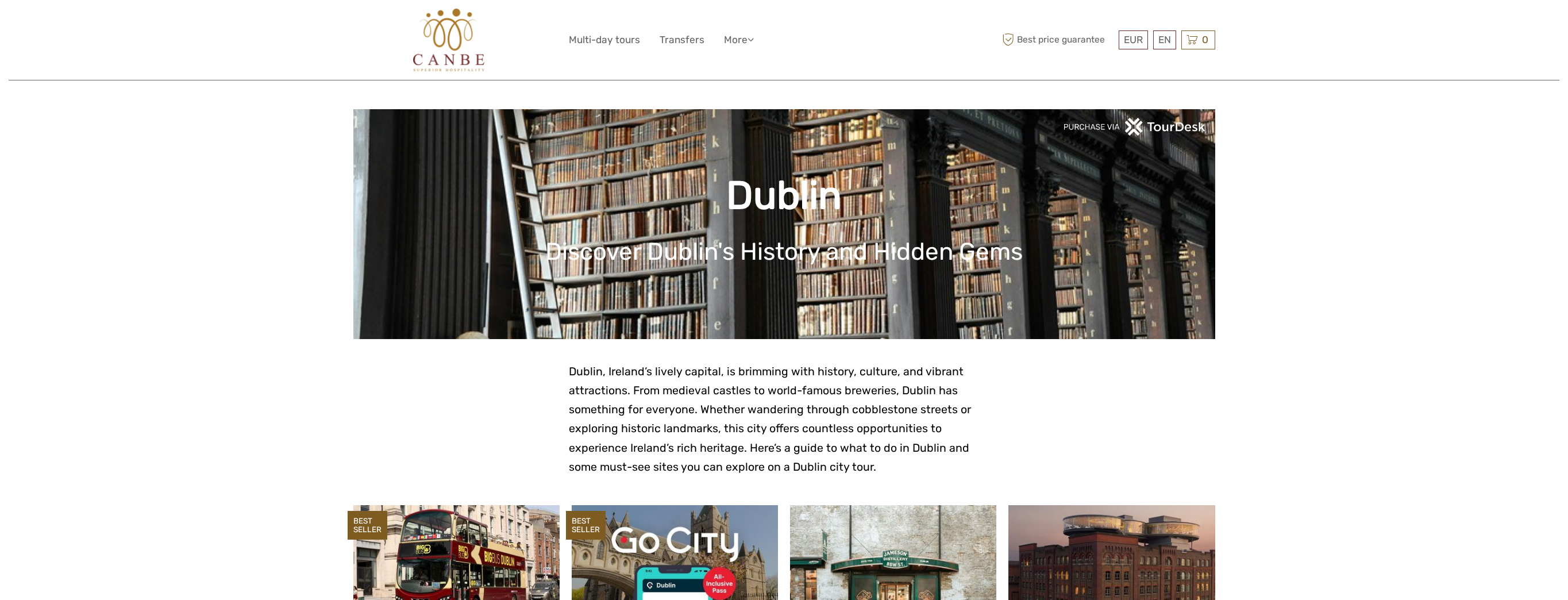 scroll, scrollTop: 345, scrollLeft: 0, axis: vertical 